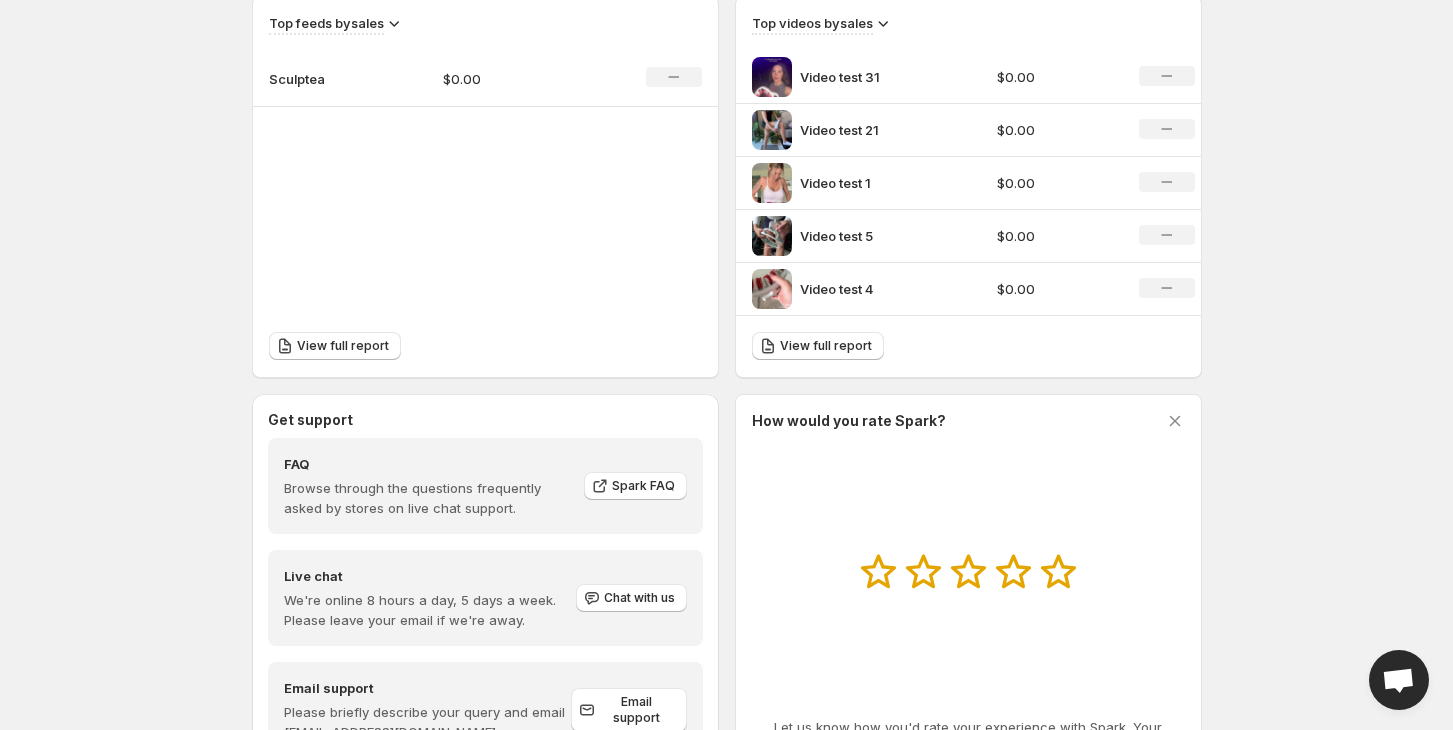 scroll, scrollTop: 802, scrollLeft: 0, axis: vertical 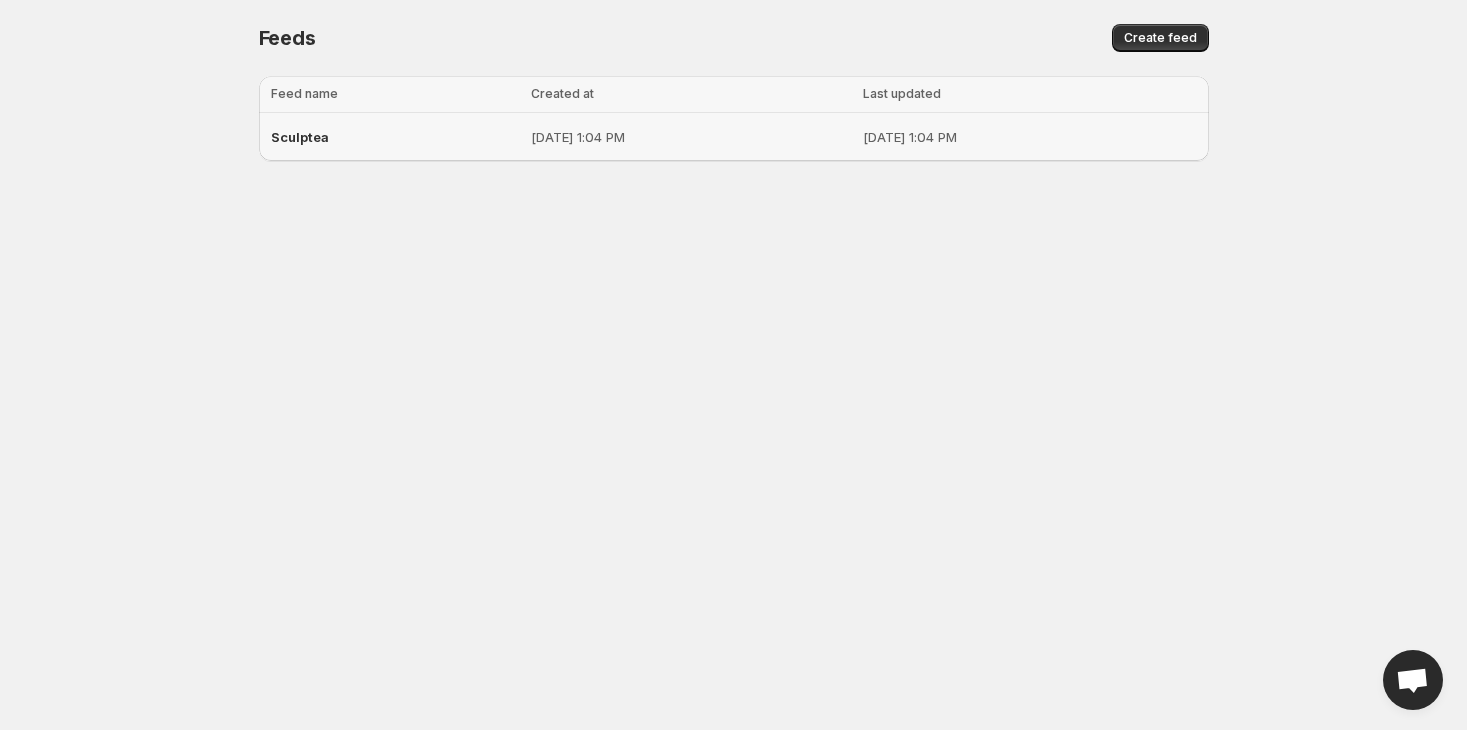 click on "[DATE] 1:04 PM" at bounding box center (691, 137) 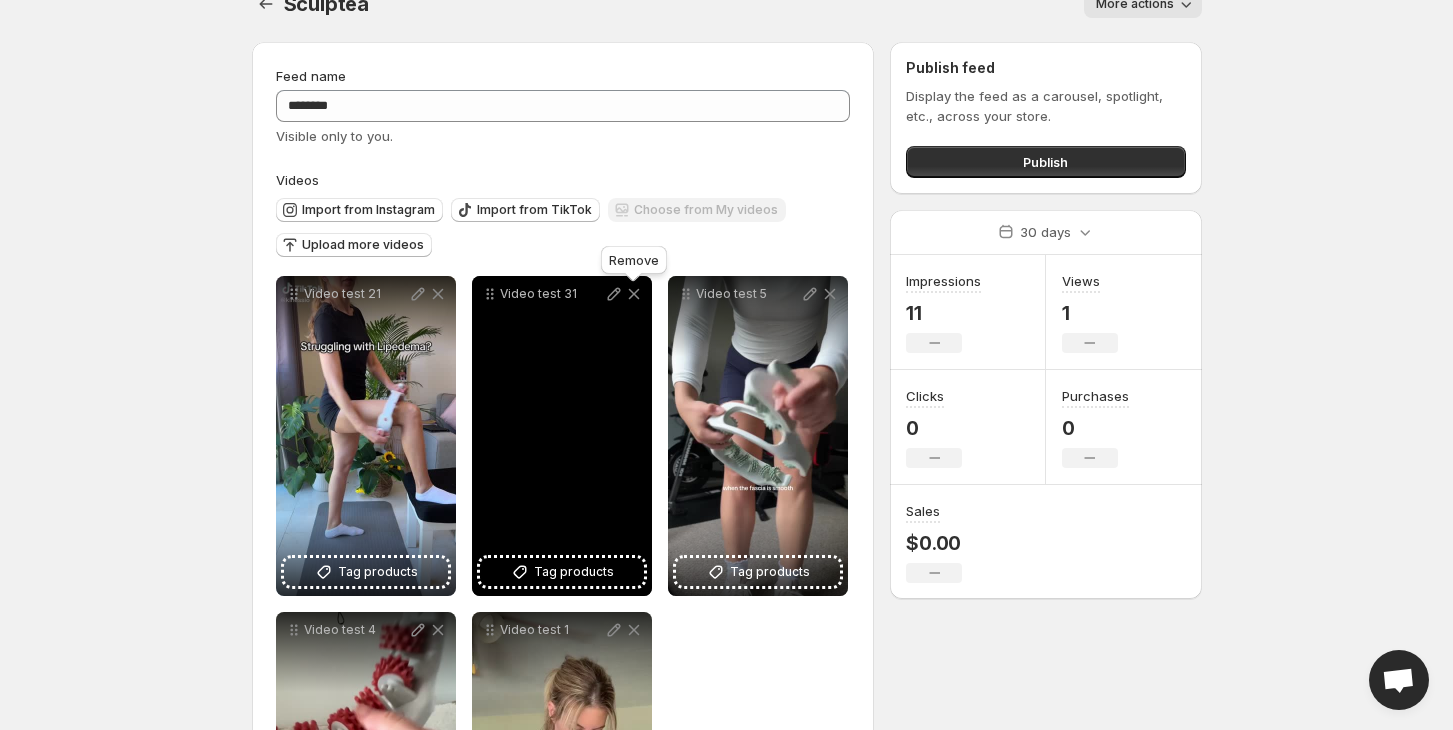 scroll, scrollTop: 0, scrollLeft: 0, axis: both 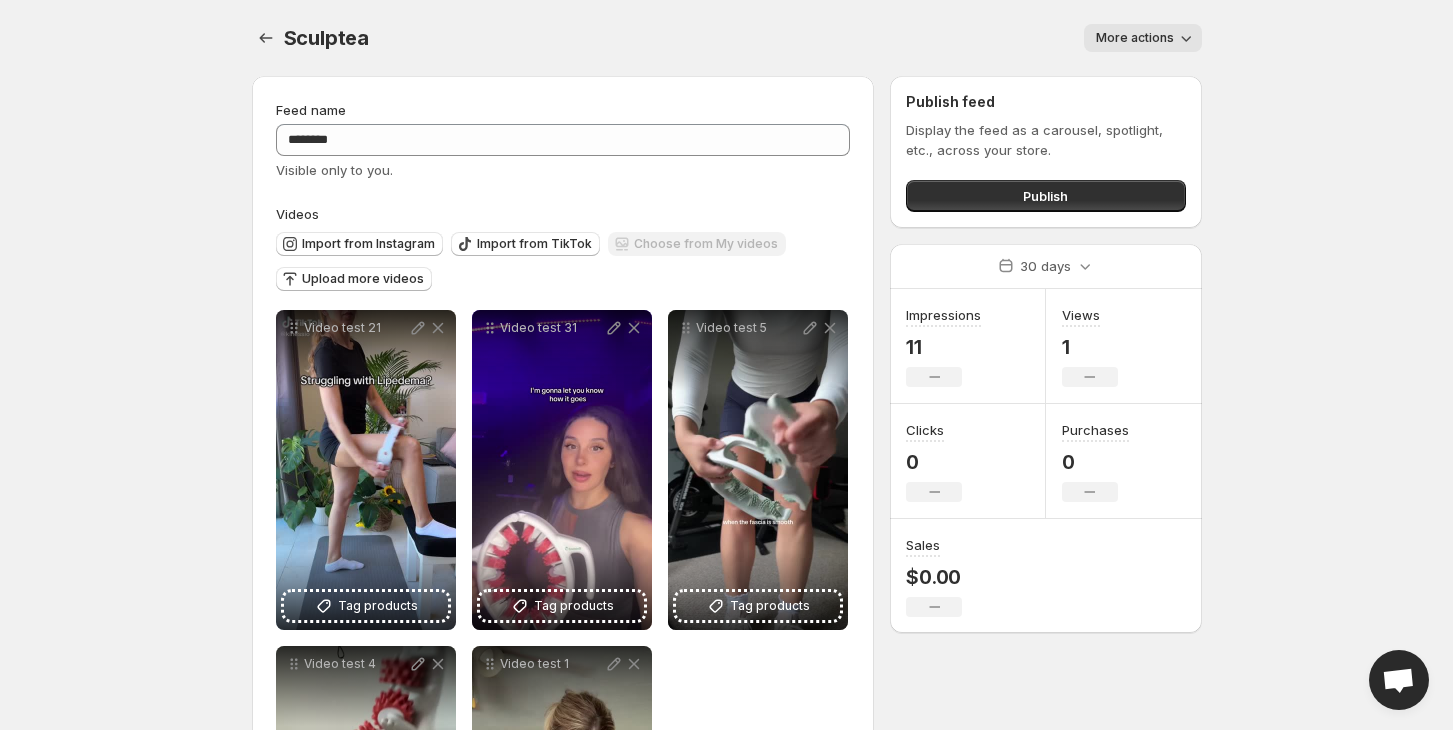 click on "More actions" at bounding box center (1135, 38) 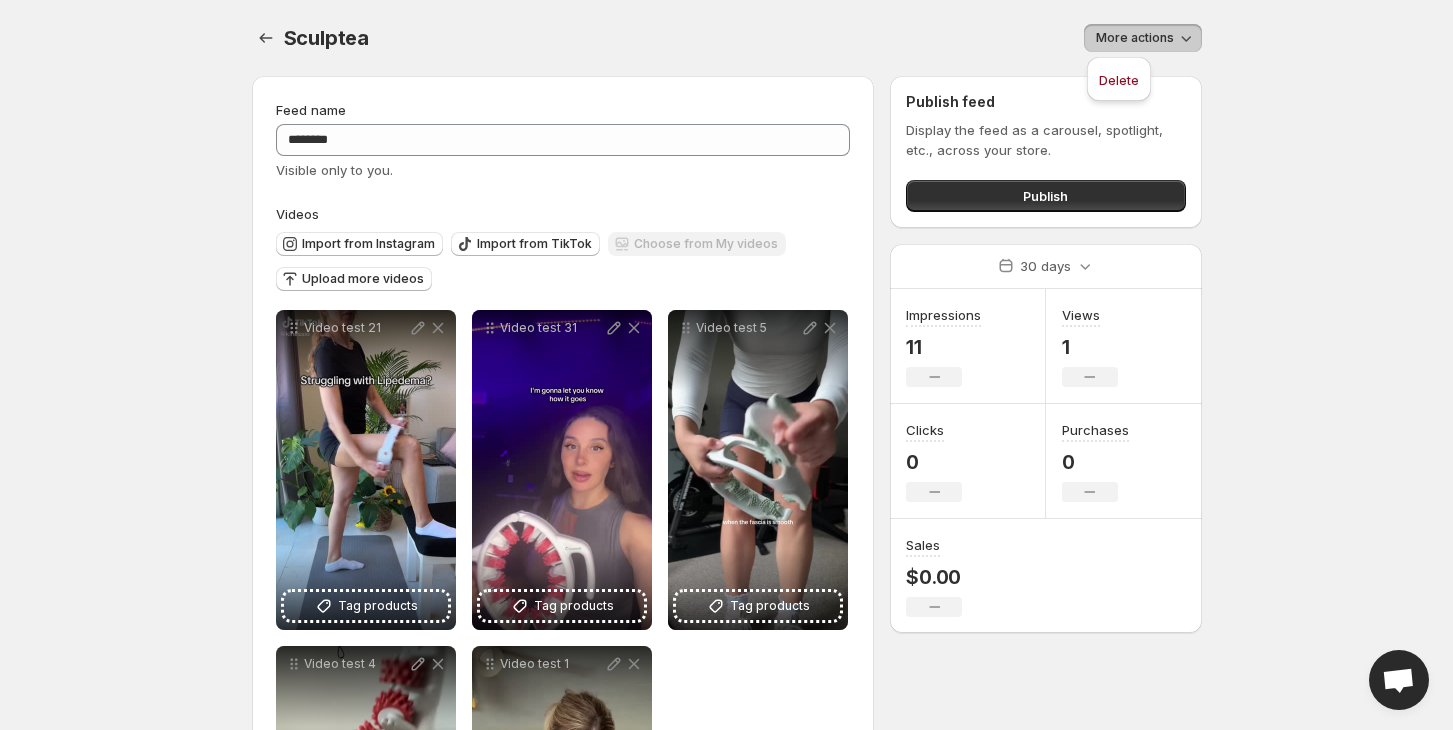 click on "More actions" at bounding box center [797, 38] 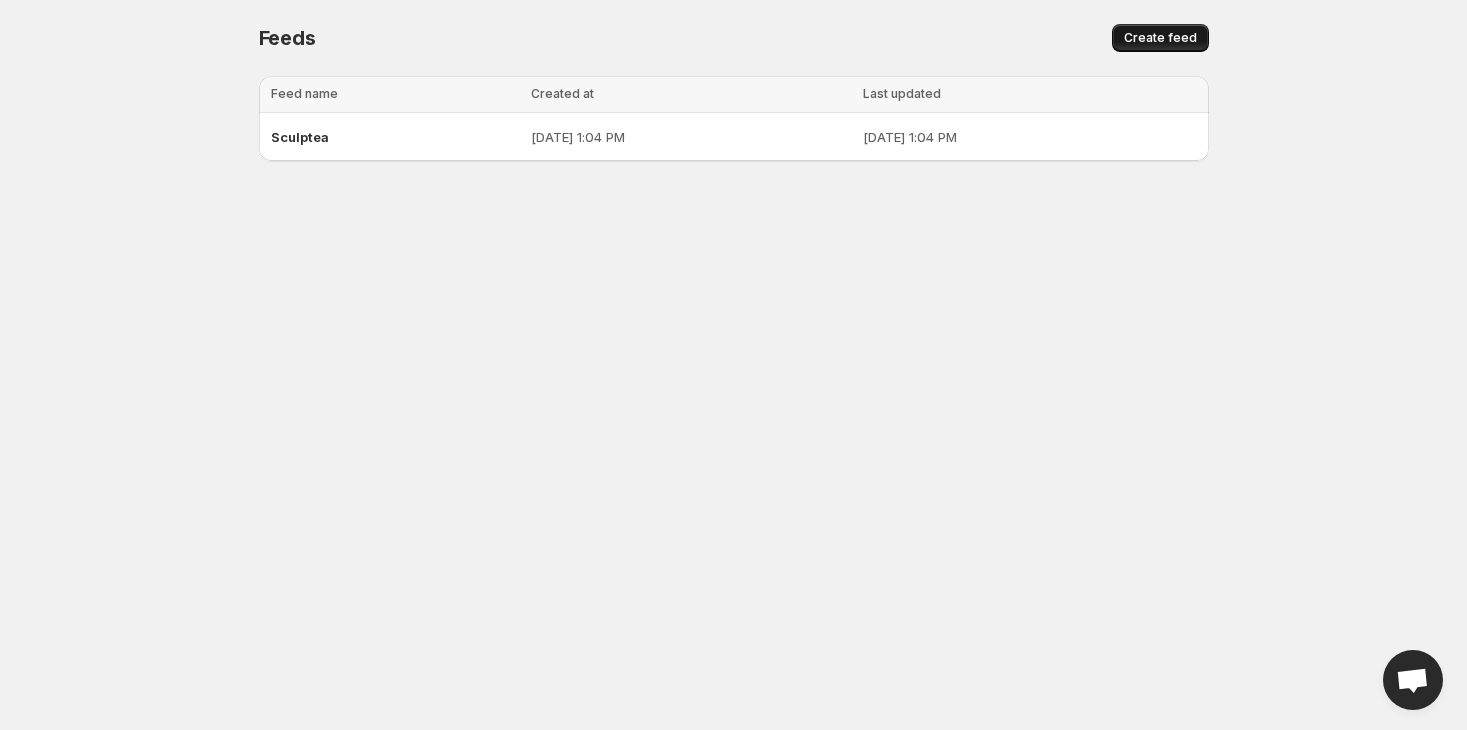 click on "Create feed" at bounding box center [1160, 38] 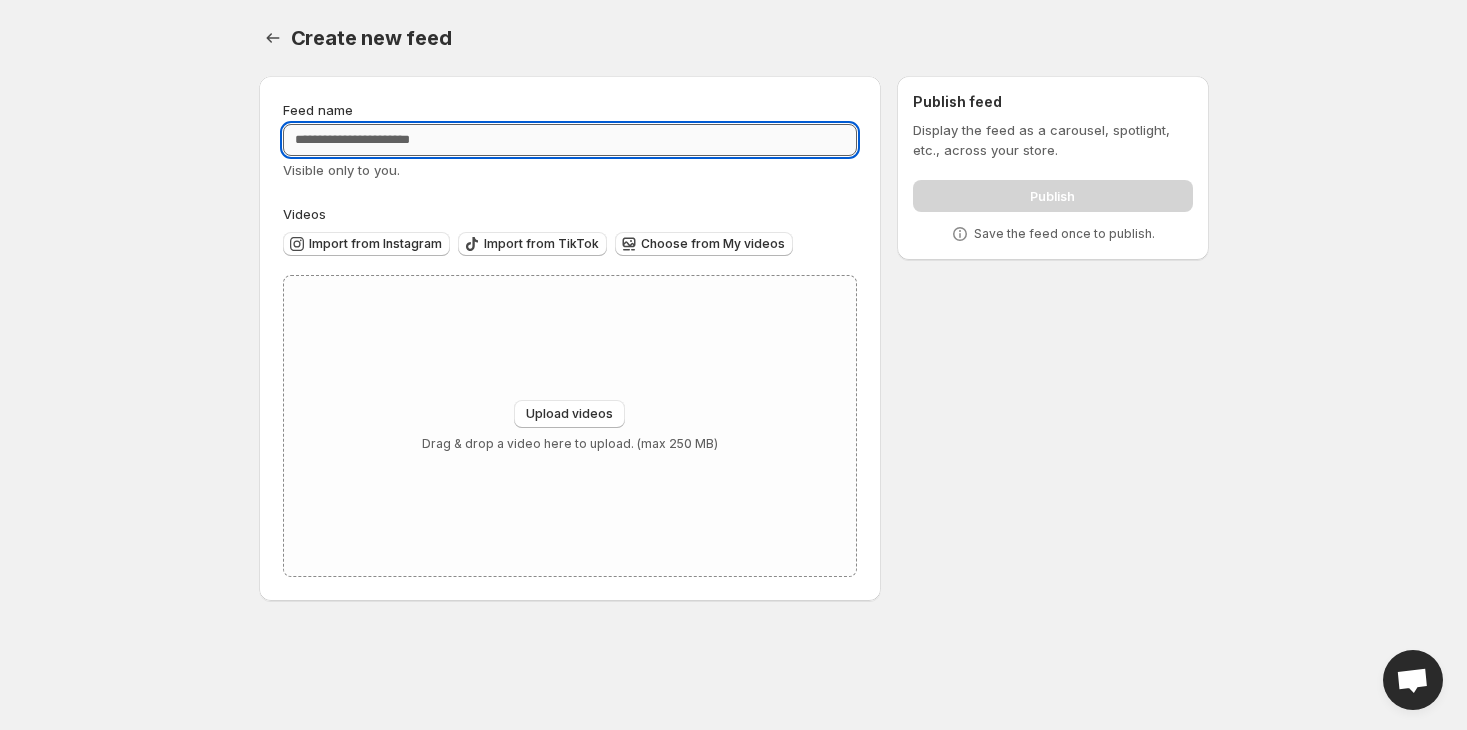 click on "Feed name" at bounding box center (570, 140) 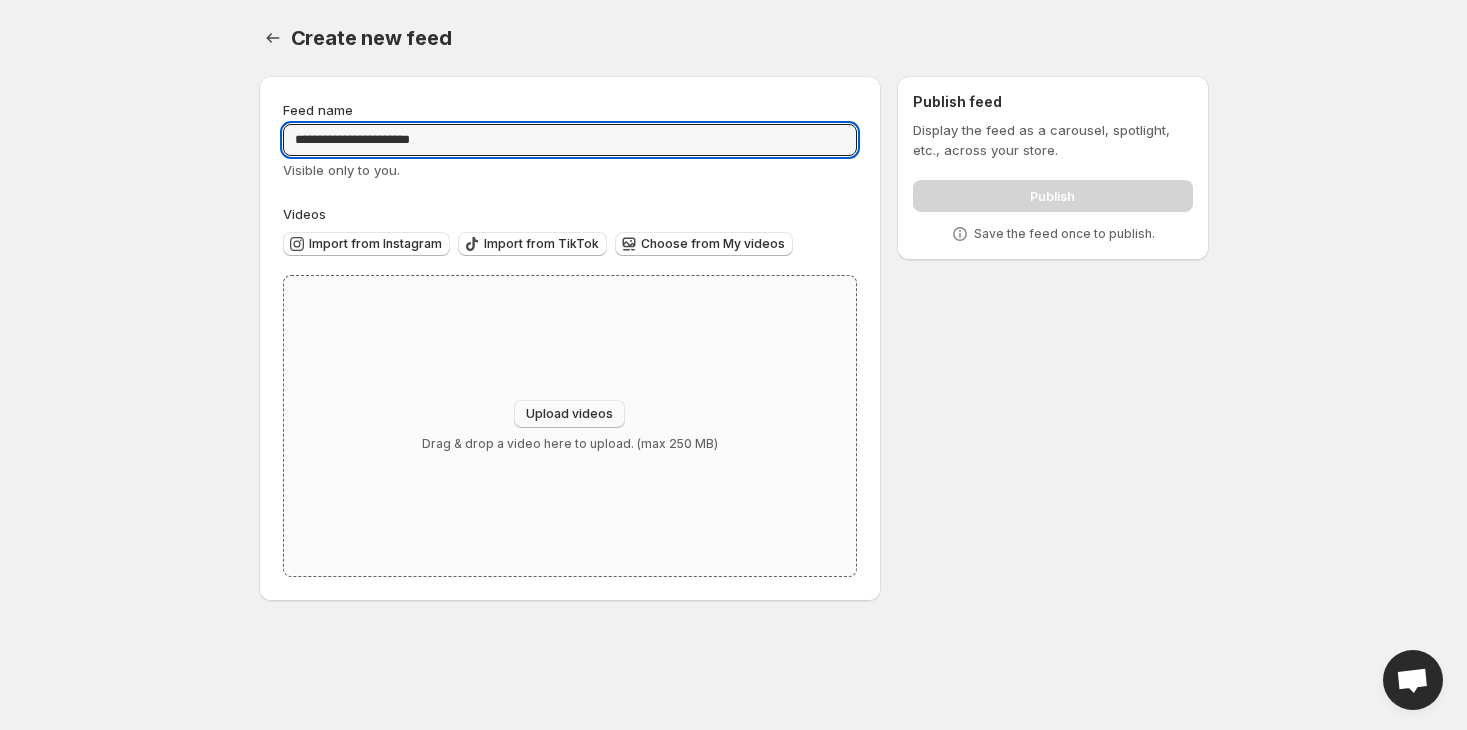type on "**********" 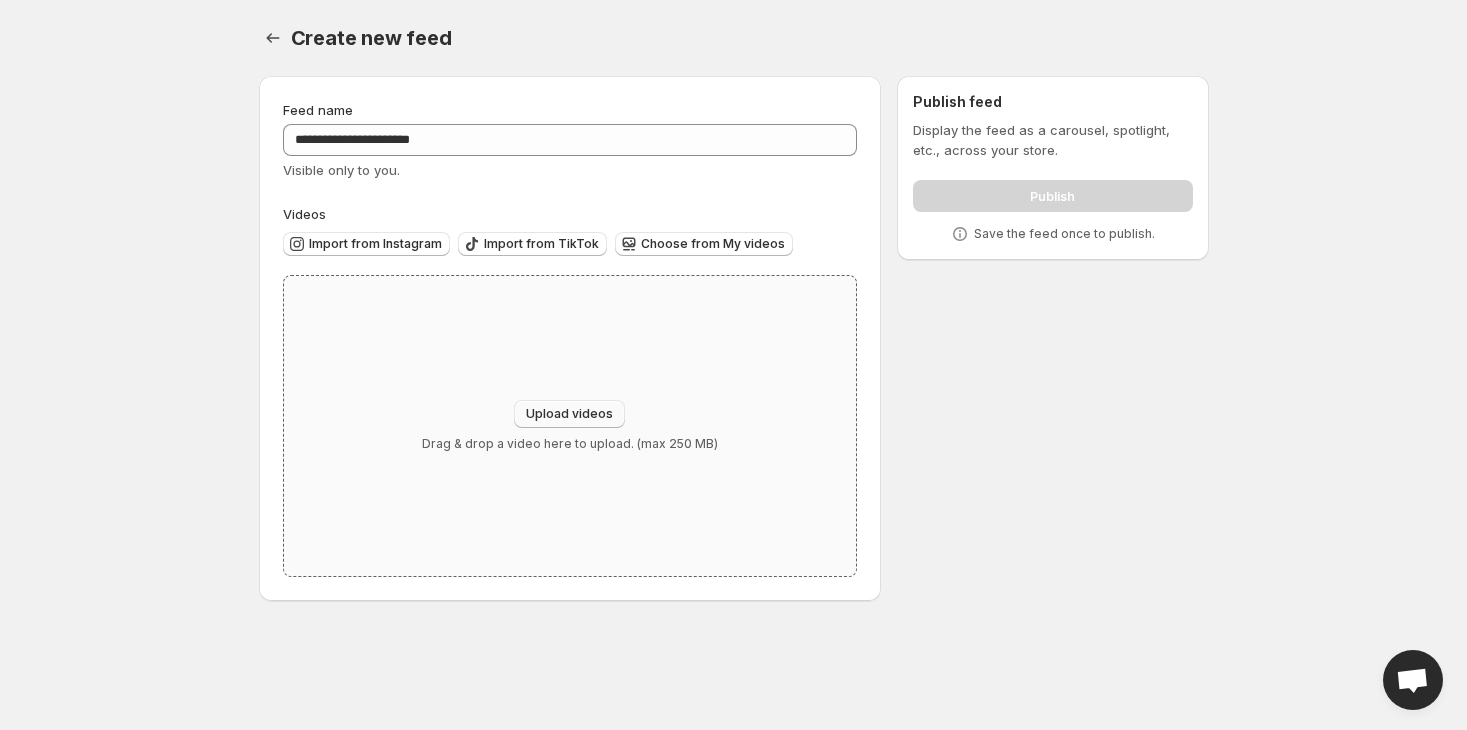 type on "**********" 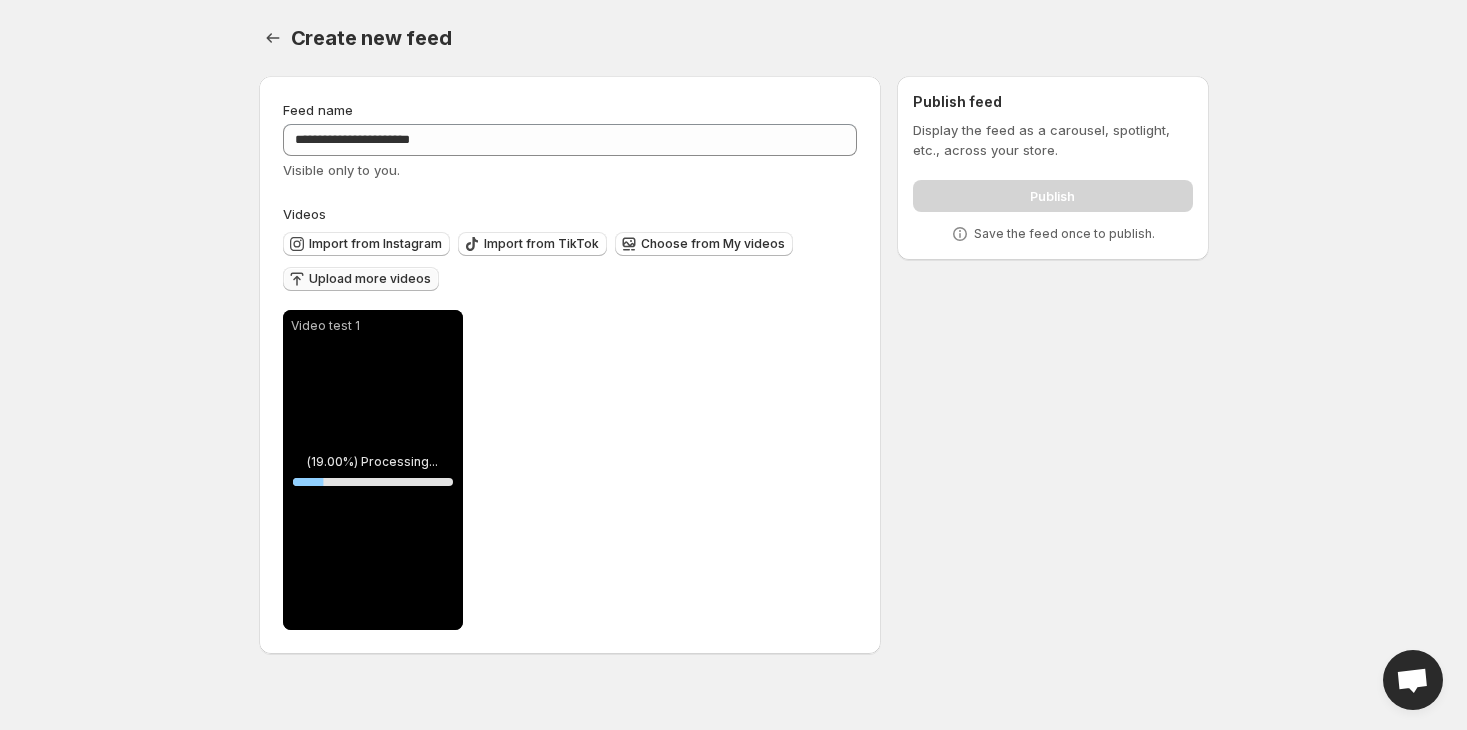 click on "Upload more videos" at bounding box center (370, 279) 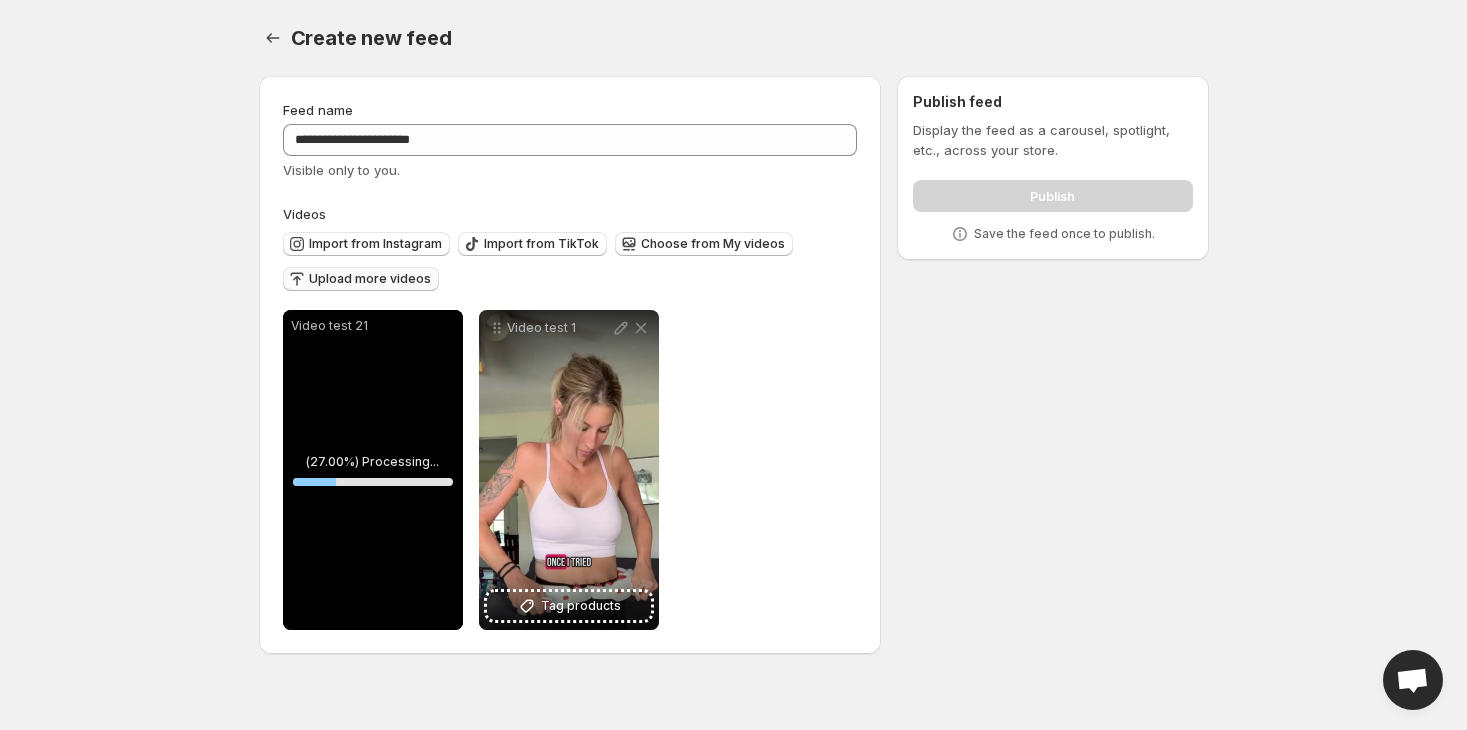 click on "Upload more videos" at bounding box center [370, 279] 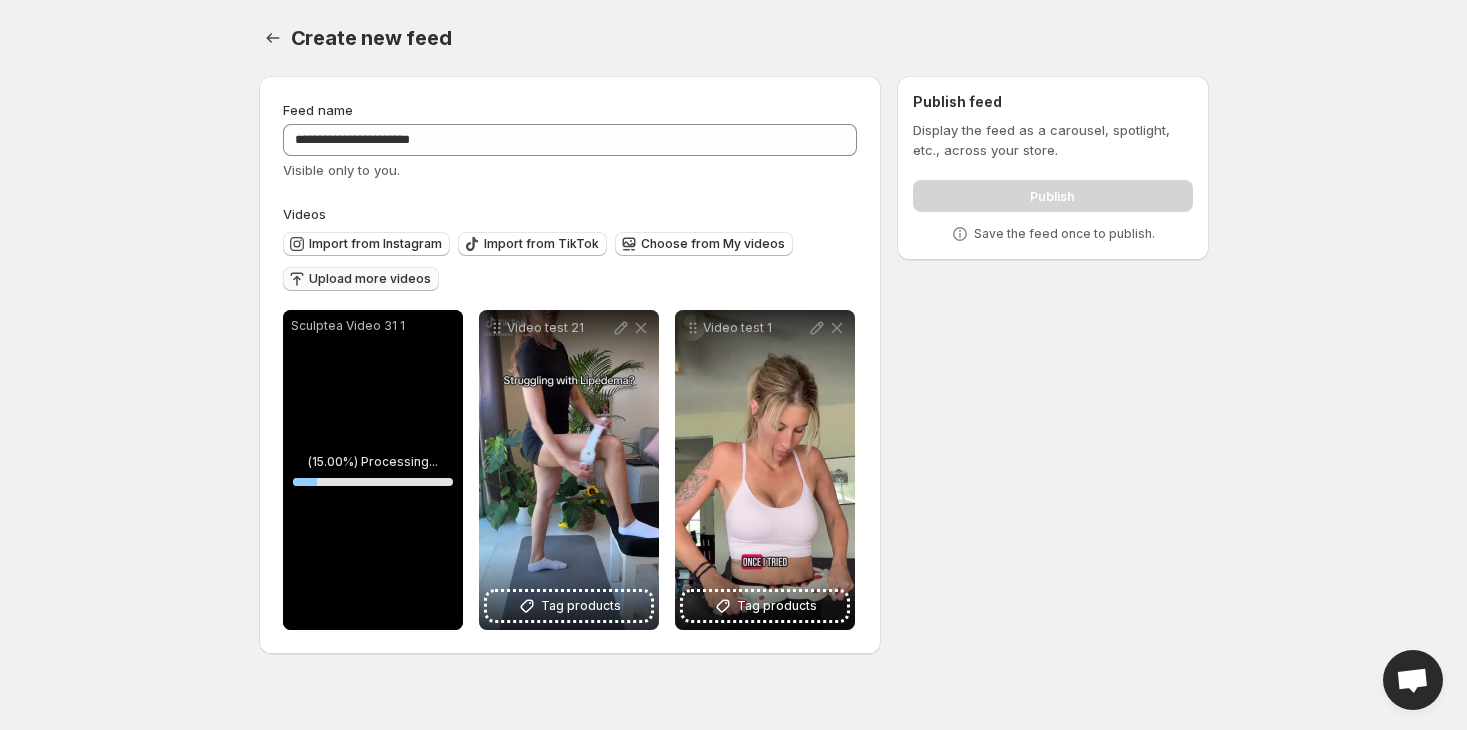 click on "Sculptea Video 31 1" at bounding box center (373, 470) 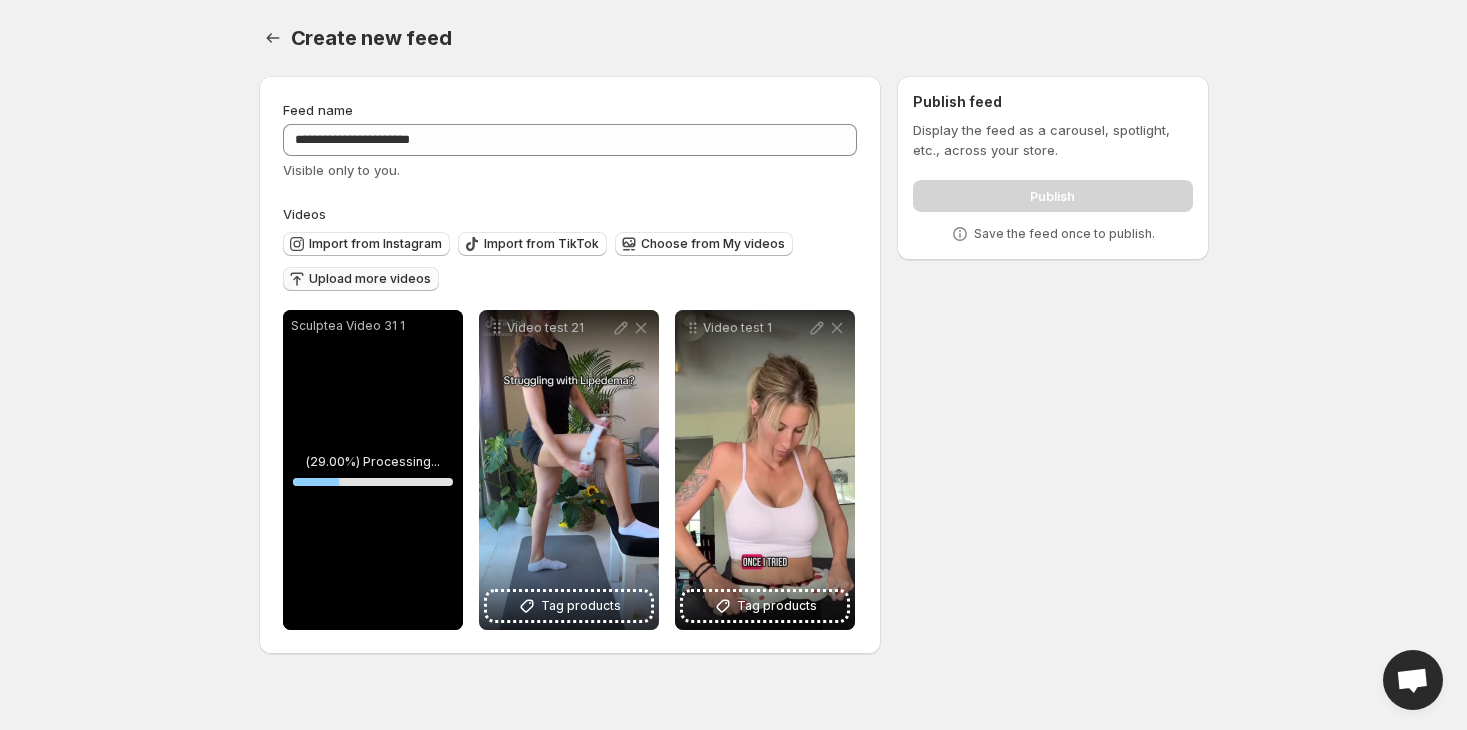 click on "Sculptea Video 31 1" at bounding box center [373, 470] 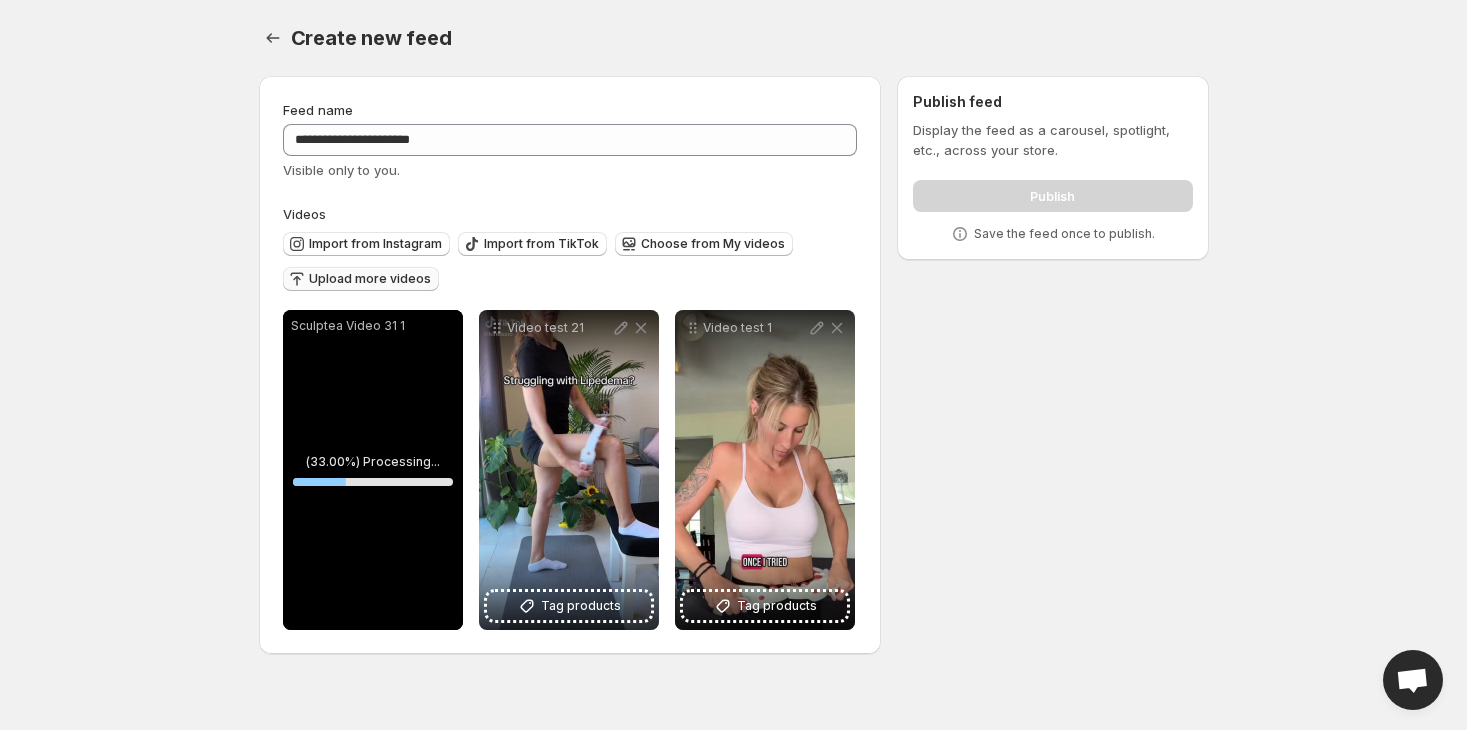 click on "Sculptea Video 31 1" at bounding box center (373, 470) 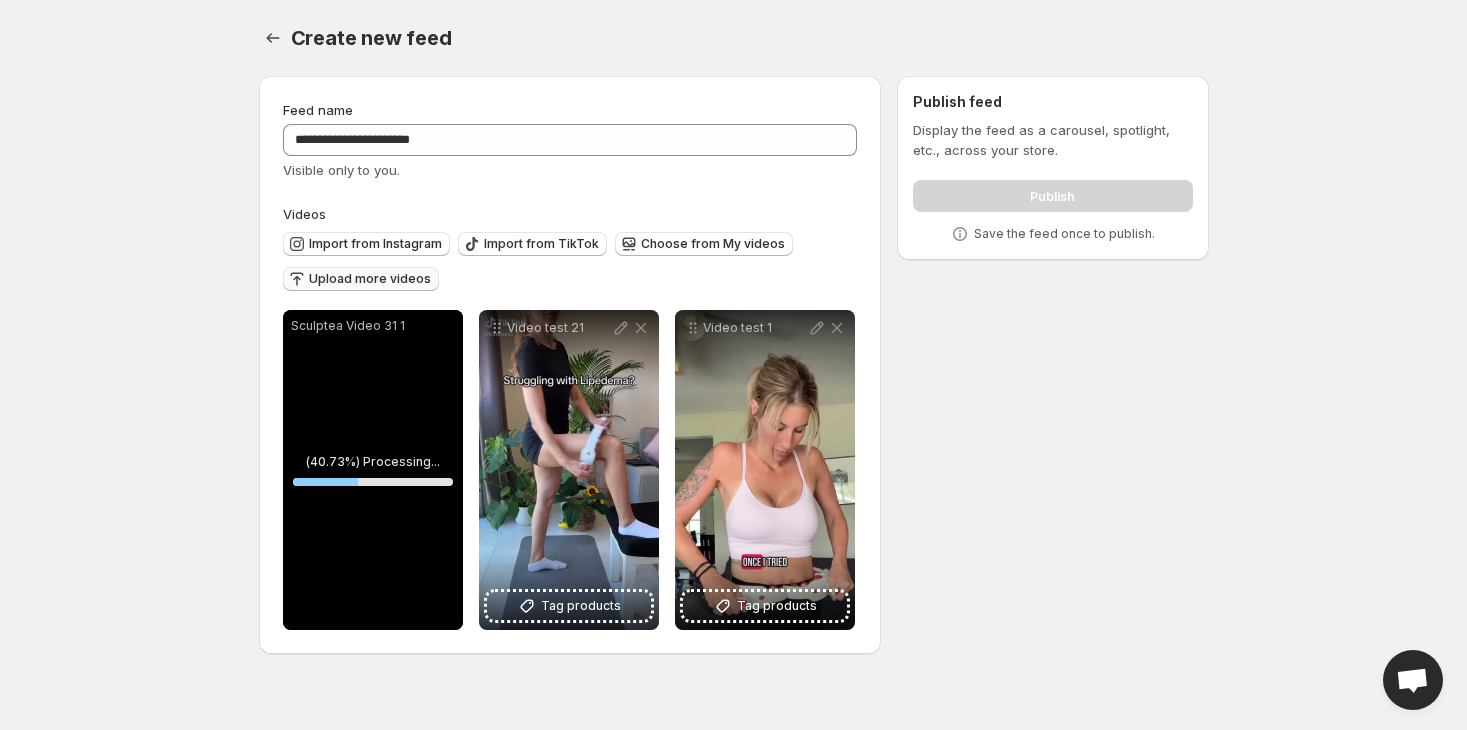 click on "Sculptea Video 31 1" at bounding box center (373, 470) 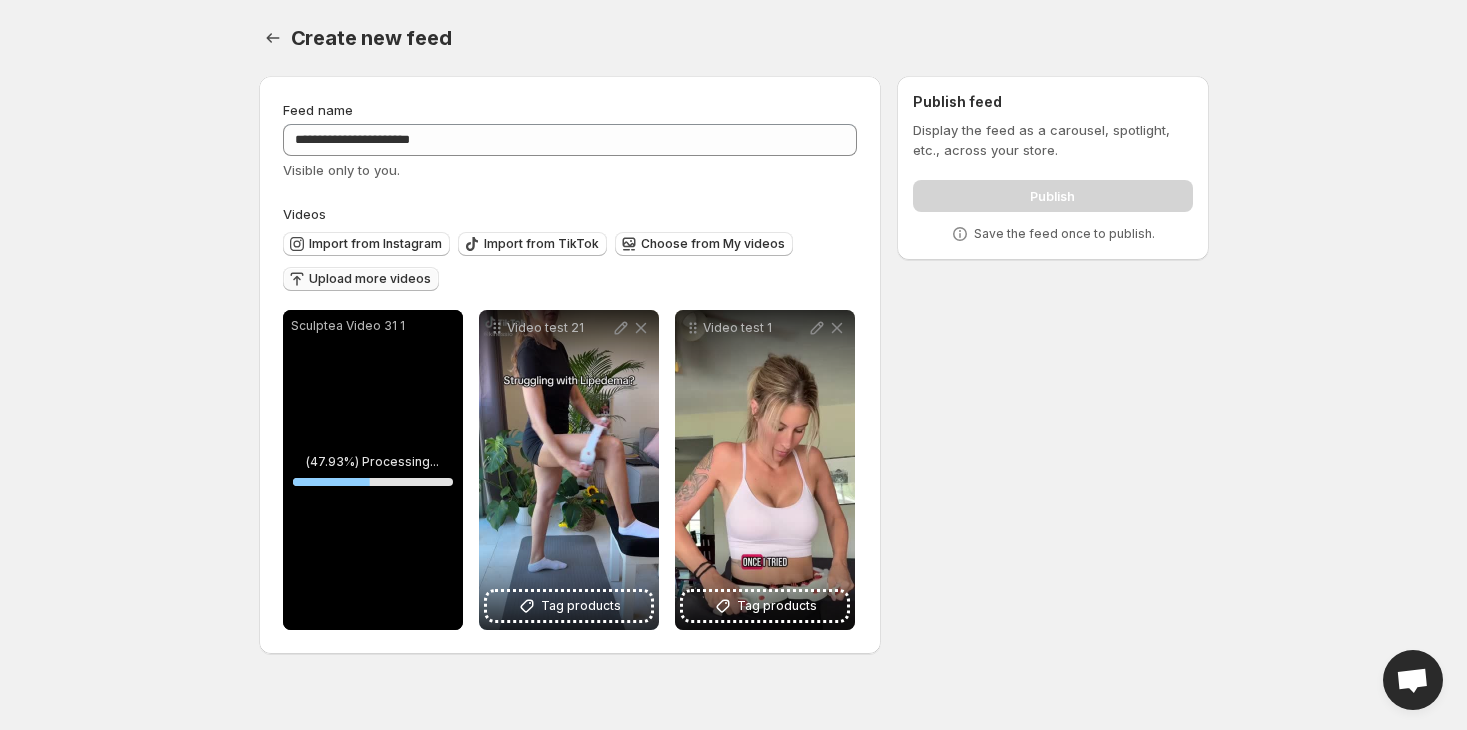 drag, startPoint x: 359, startPoint y: 459, endPoint x: 272, endPoint y: 421, distance: 94.93682 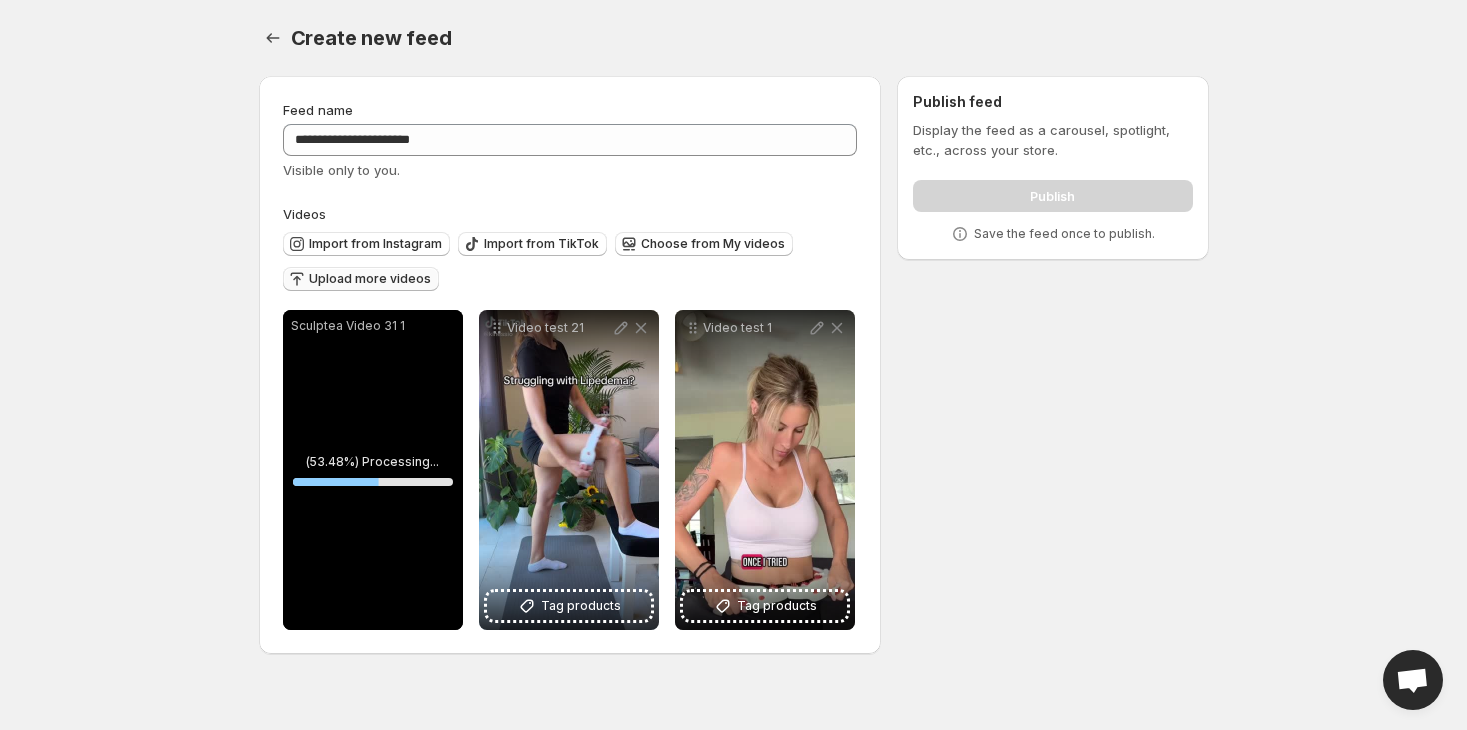 click on "Upload more videos" at bounding box center (370, 279) 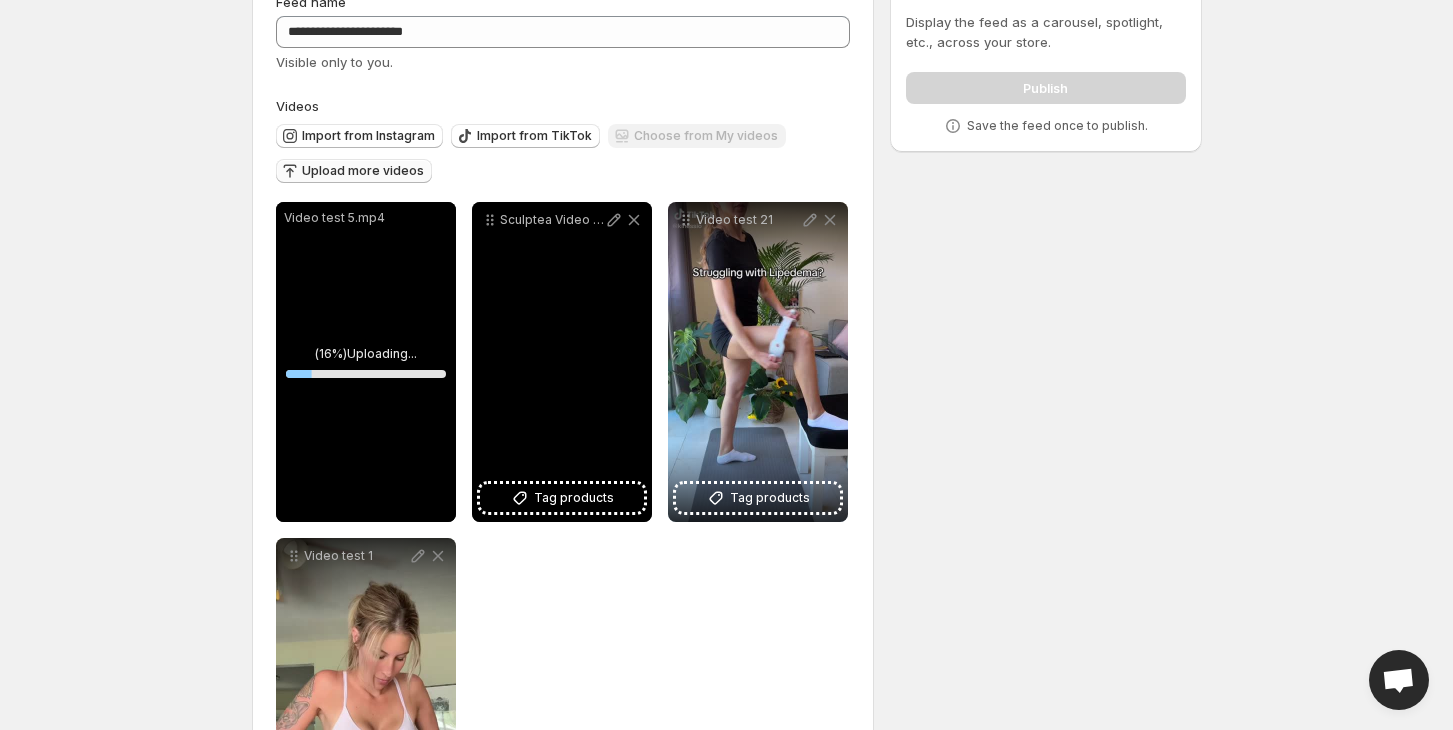 scroll, scrollTop: 133, scrollLeft: 0, axis: vertical 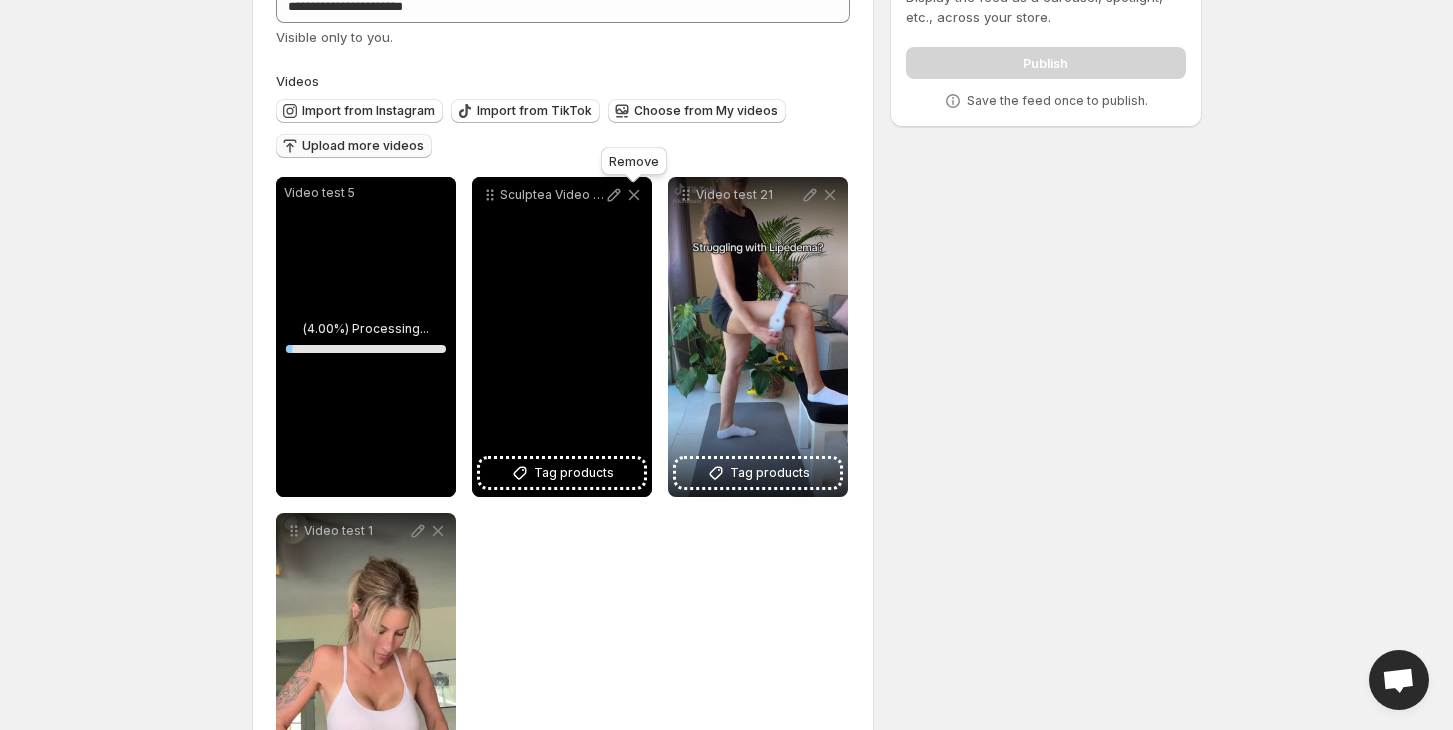click 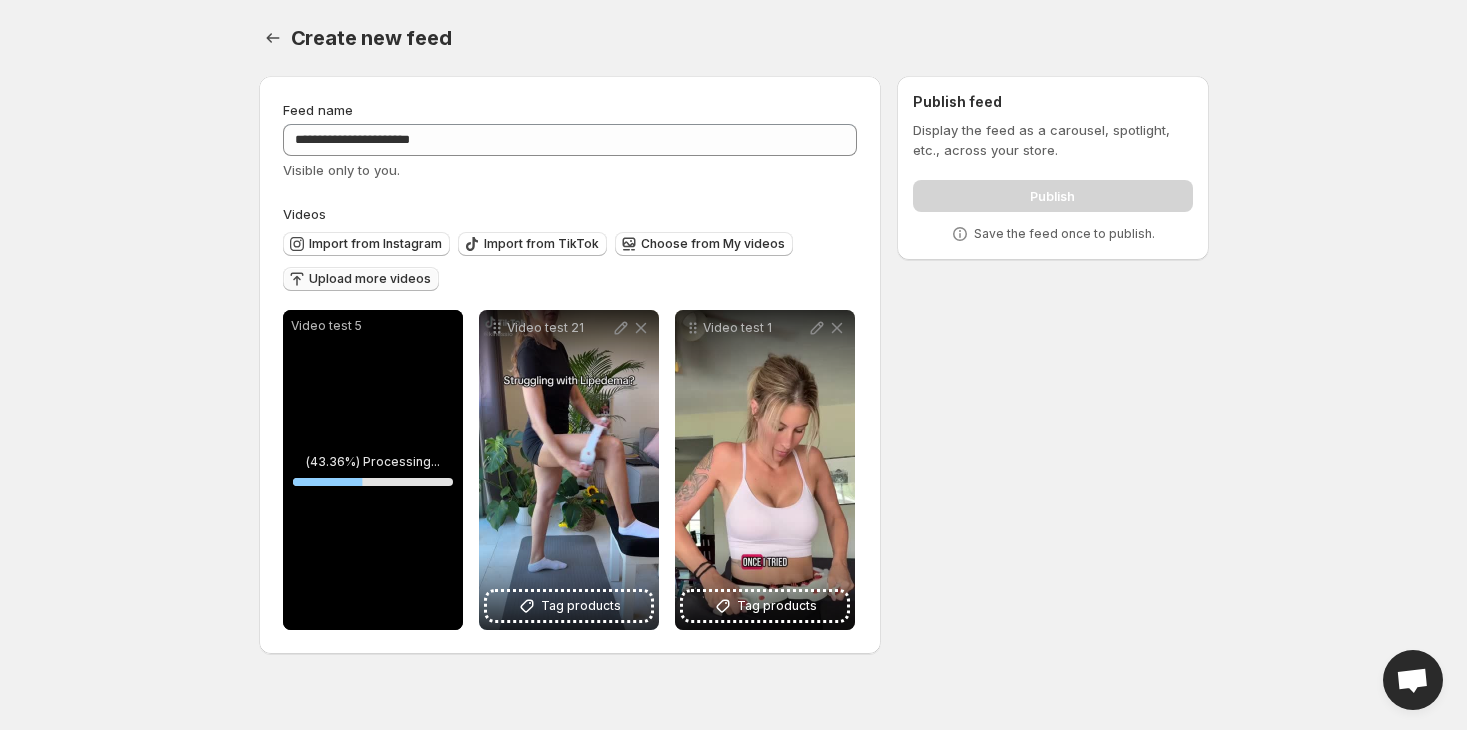 click on "Upload more videos" at bounding box center [370, 279] 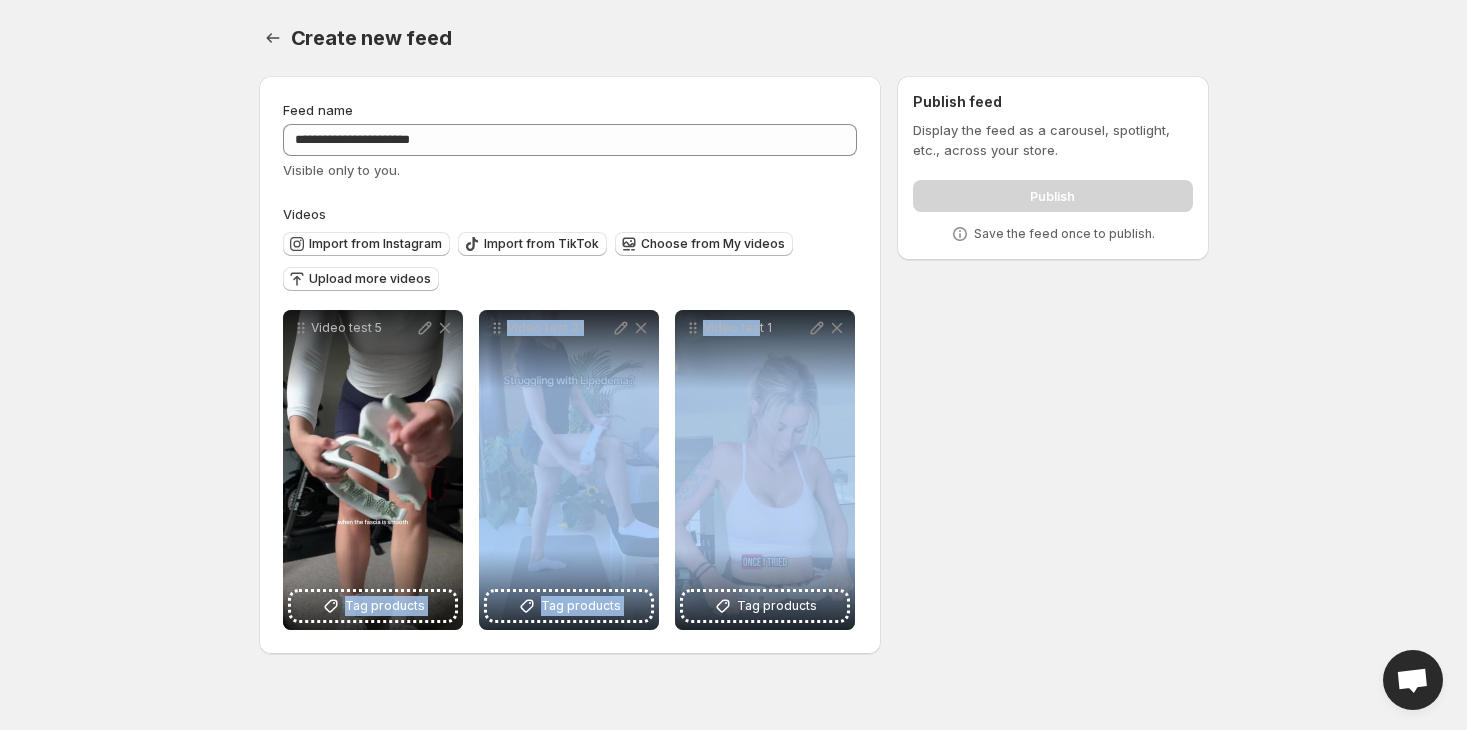 drag, startPoint x: 756, startPoint y: 448, endPoint x: 399, endPoint y: 385, distance: 362.5162 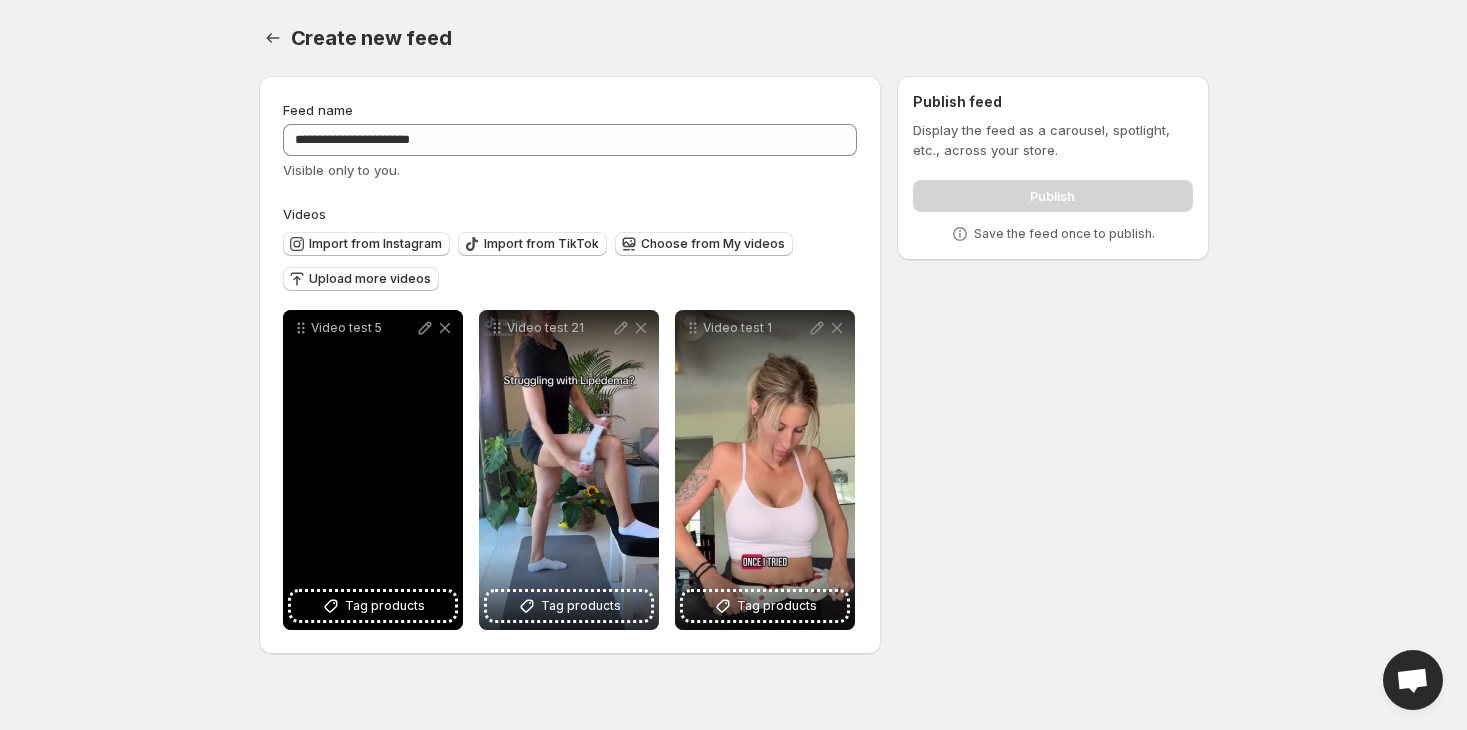 click on "Video test 5" at bounding box center (373, 470) 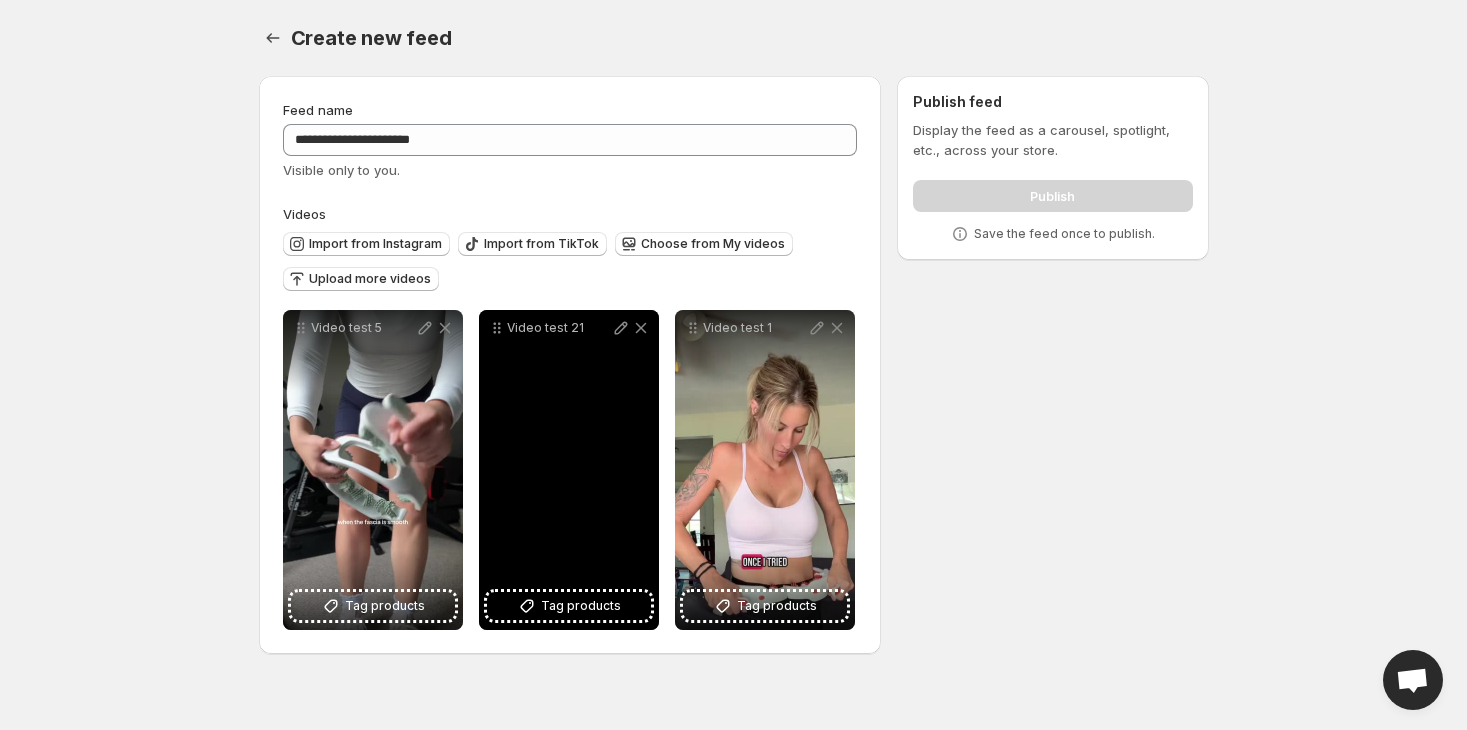 click on "Video test 21" at bounding box center (569, 470) 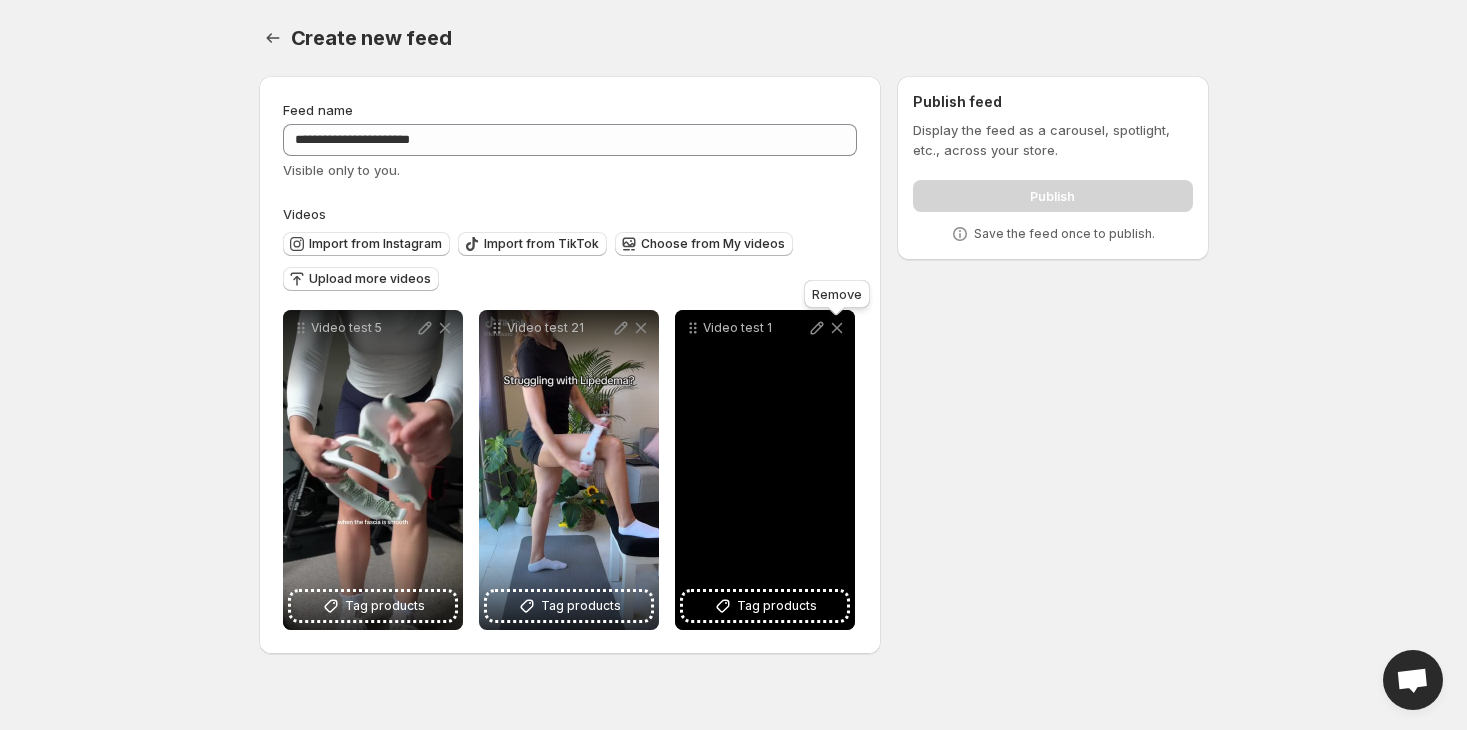 click 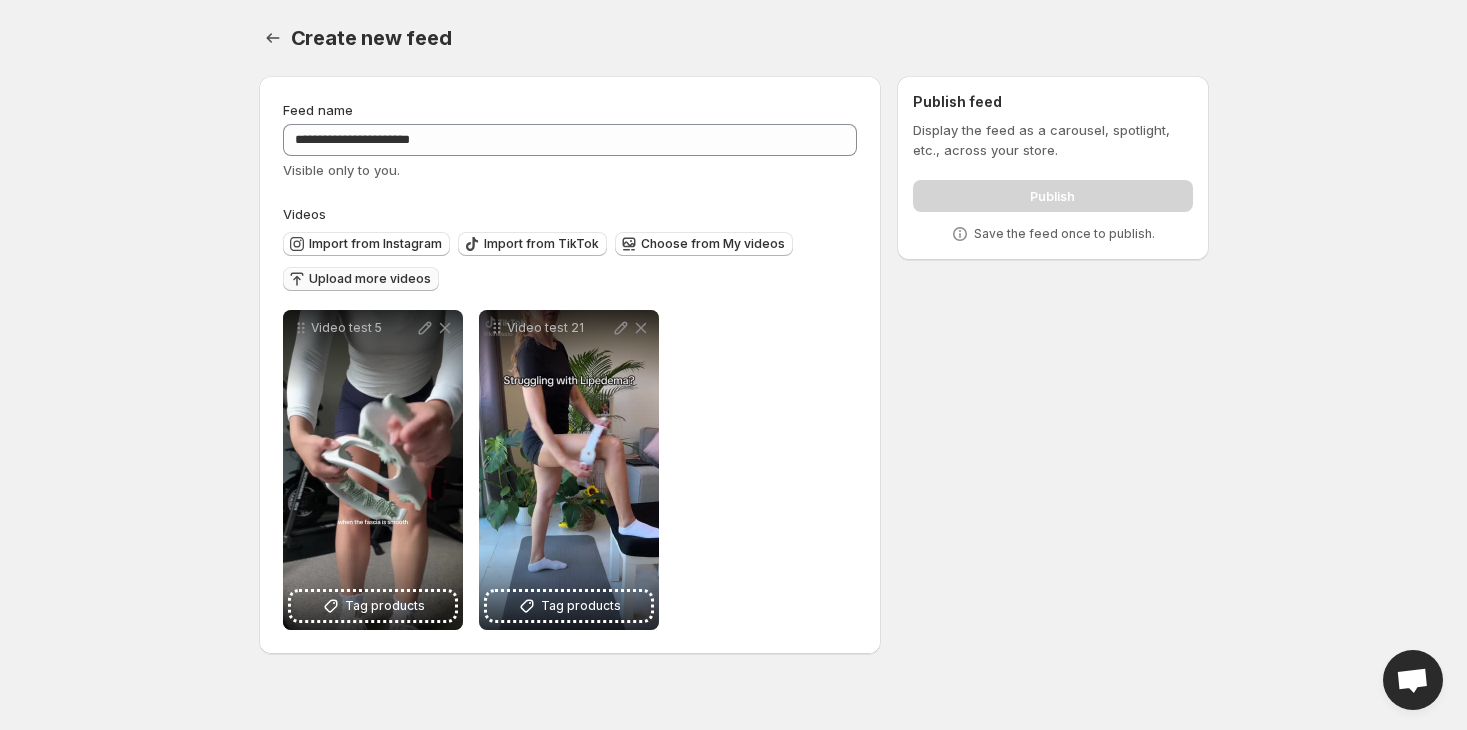click on "Upload more videos" at bounding box center (361, 279) 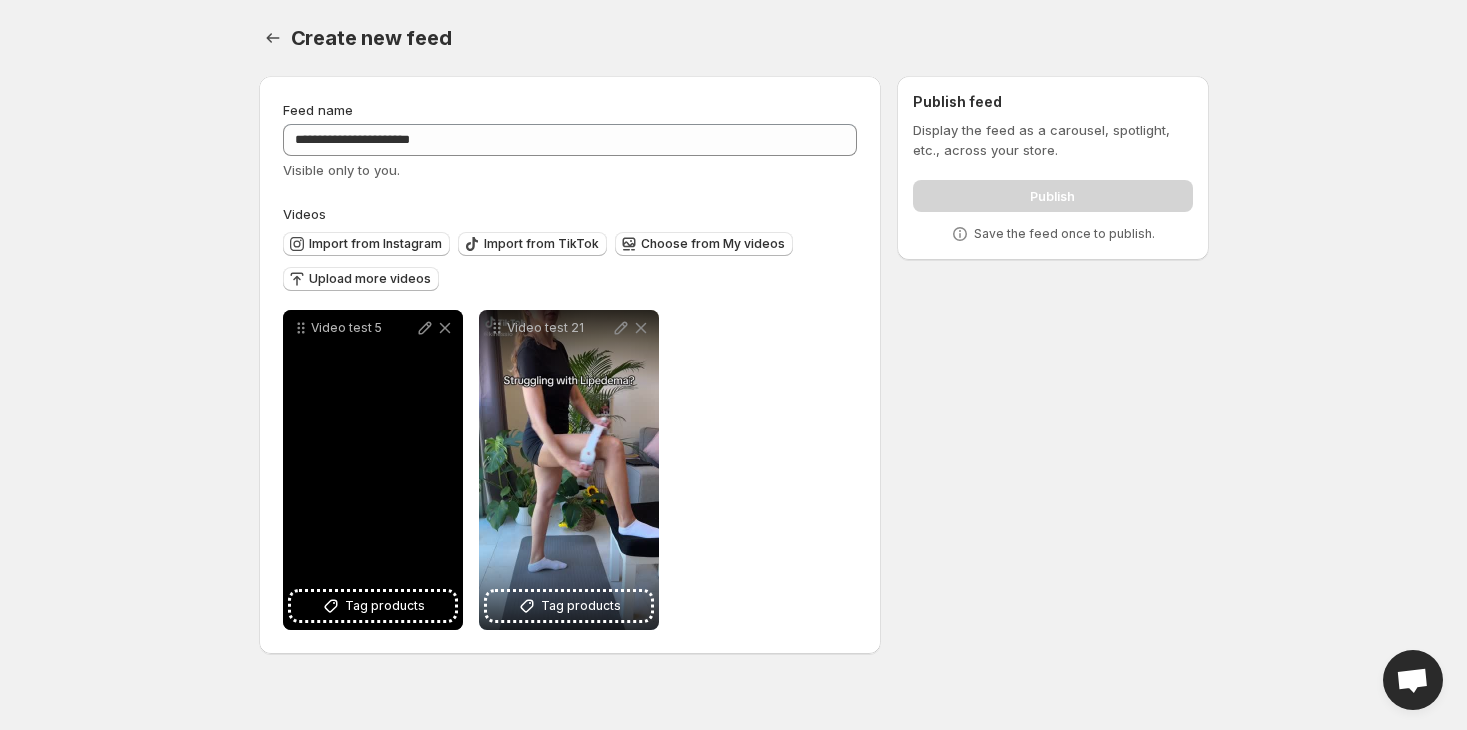 click 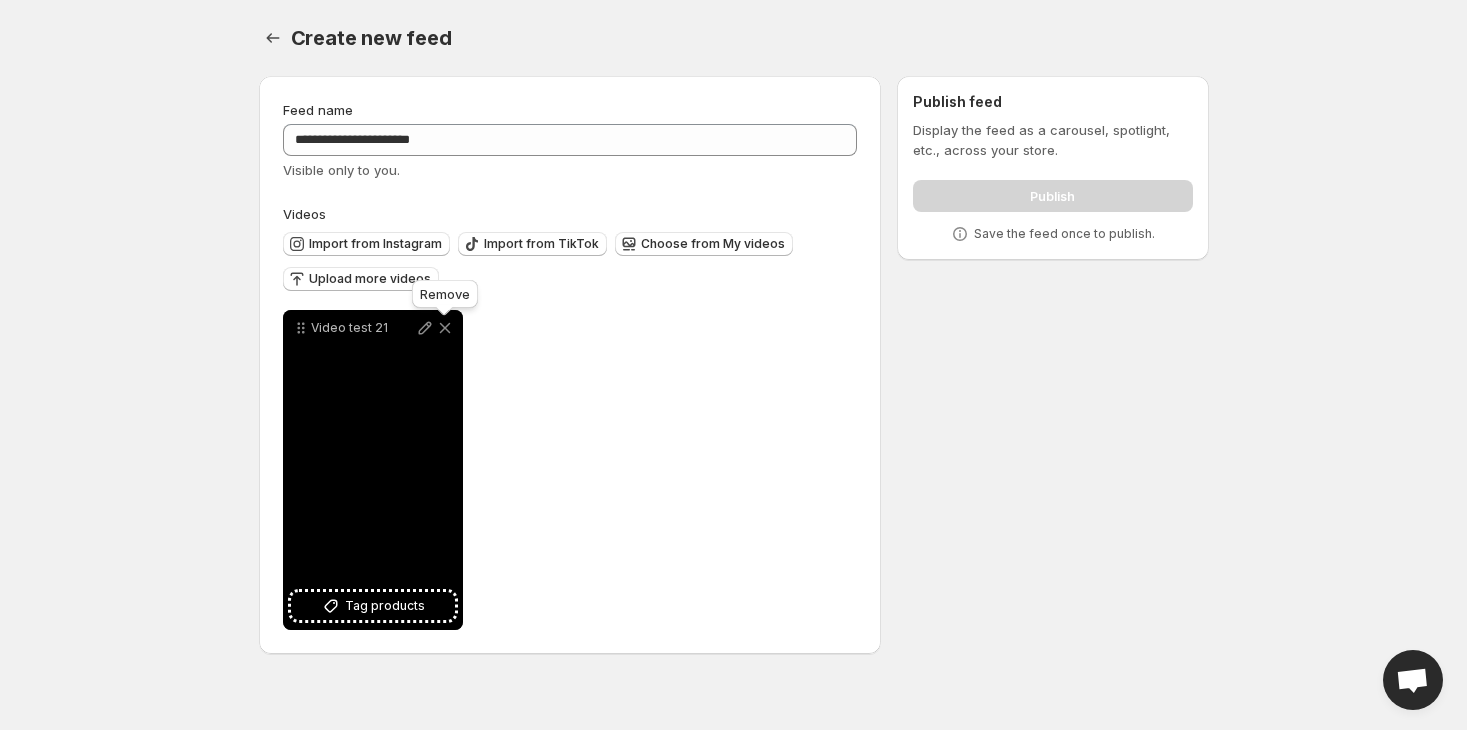 click 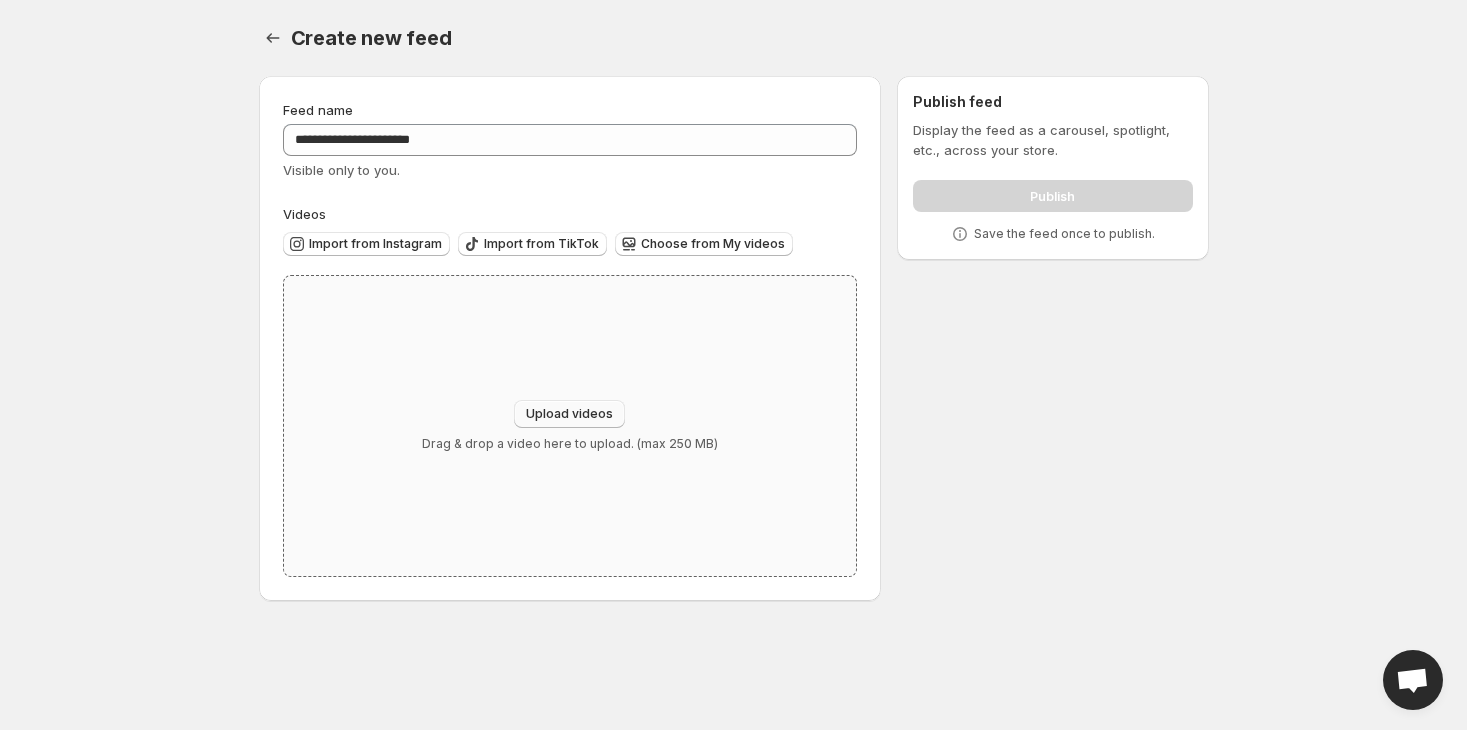 click on "Upload videos" at bounding box center (569, 414) 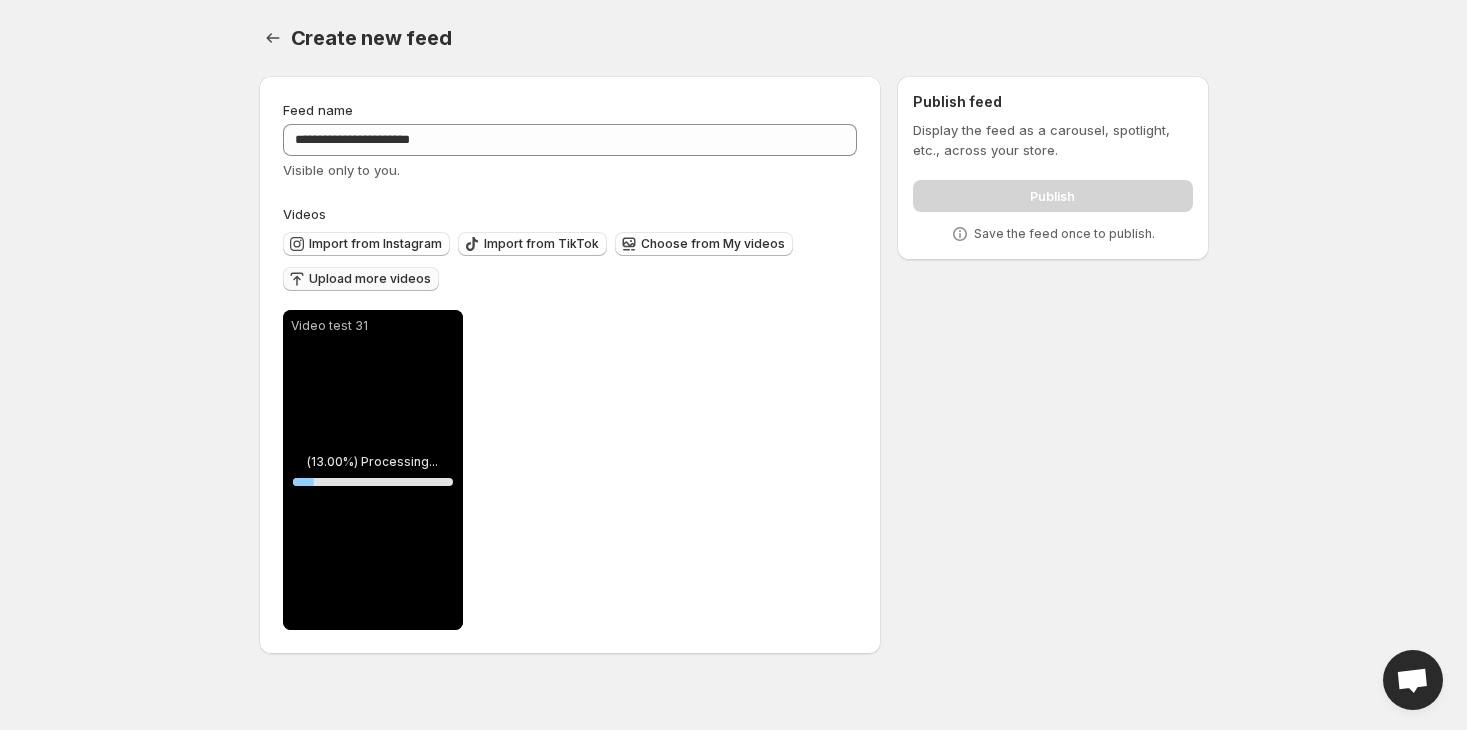 click on "Upload more videos" at bounding box center [370, 279] 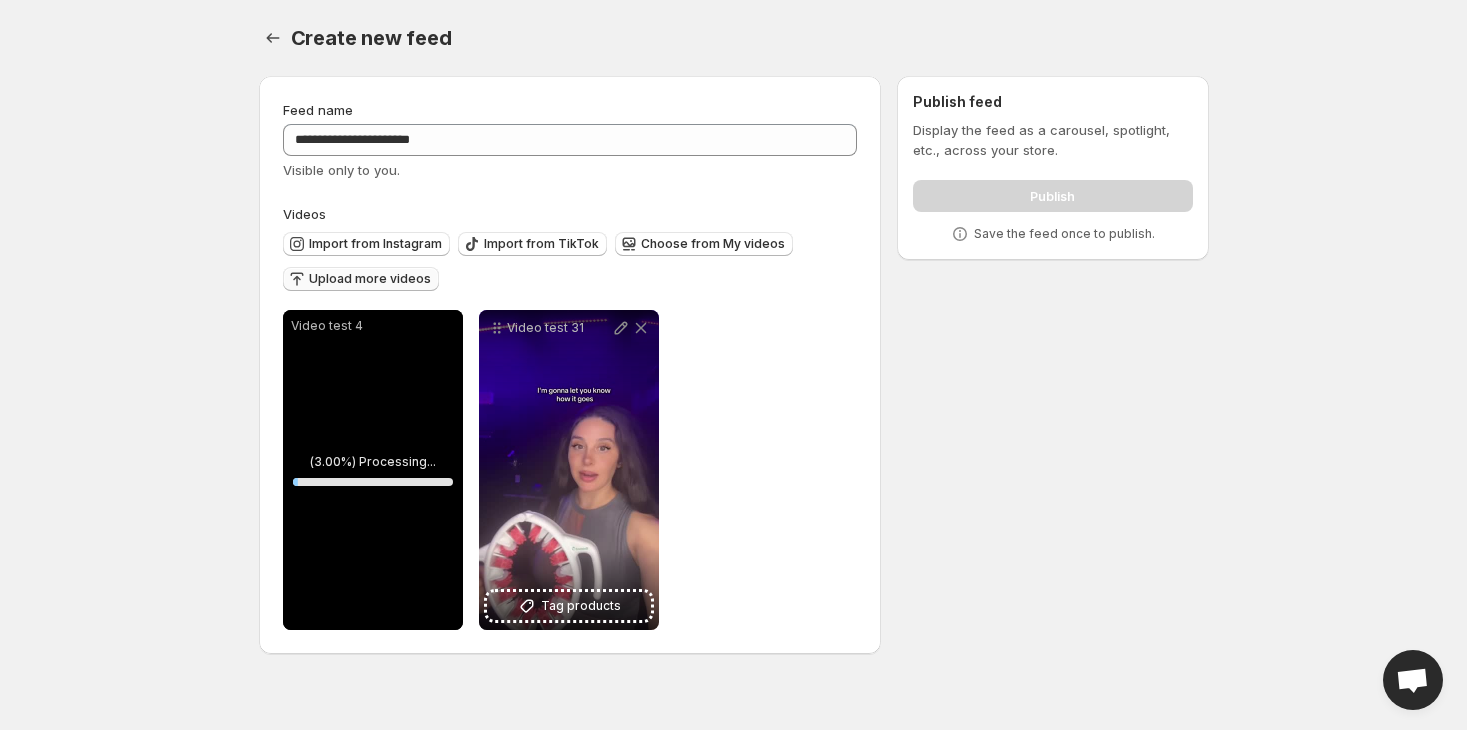 click on "Upload more videos" at bounding box center (370, 279) 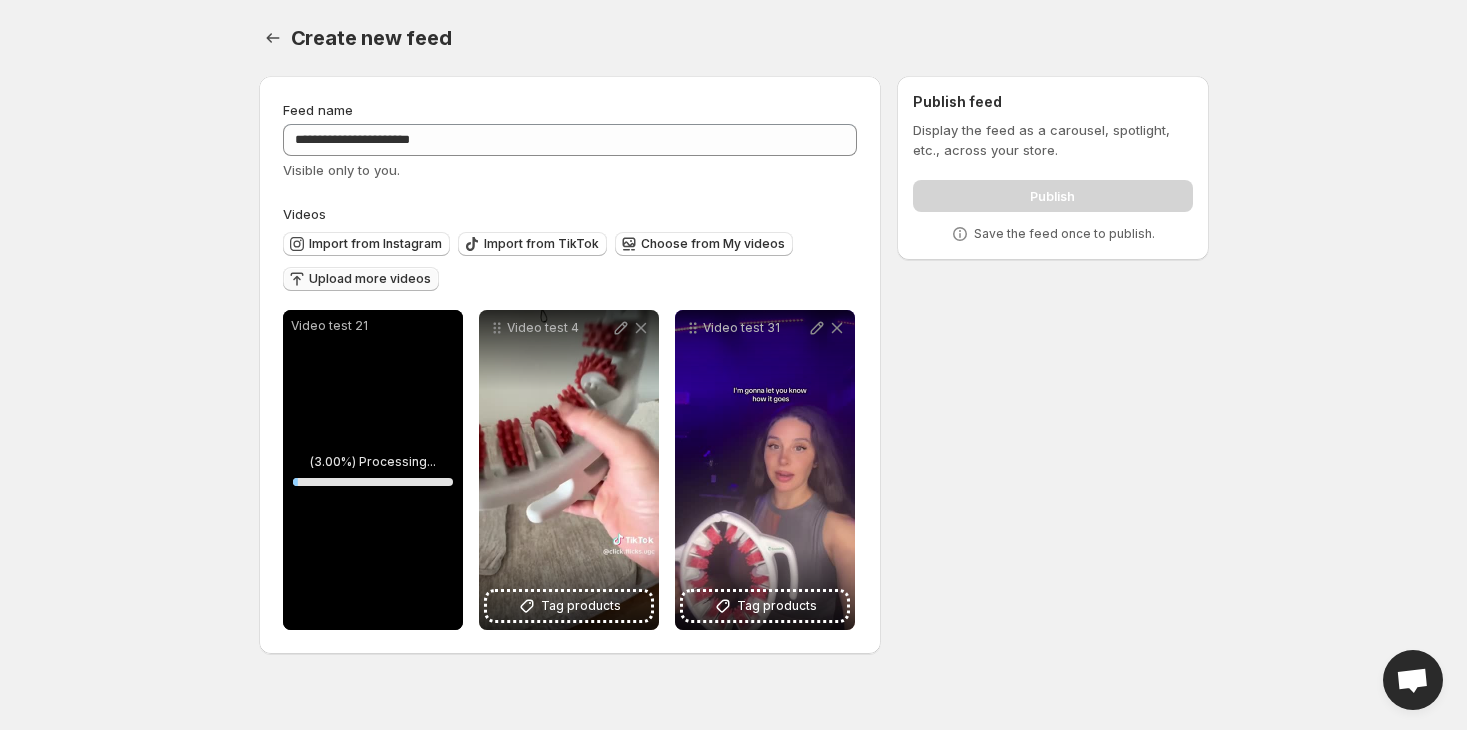 click on "Upload more videos" at bounding box center (370, 279) 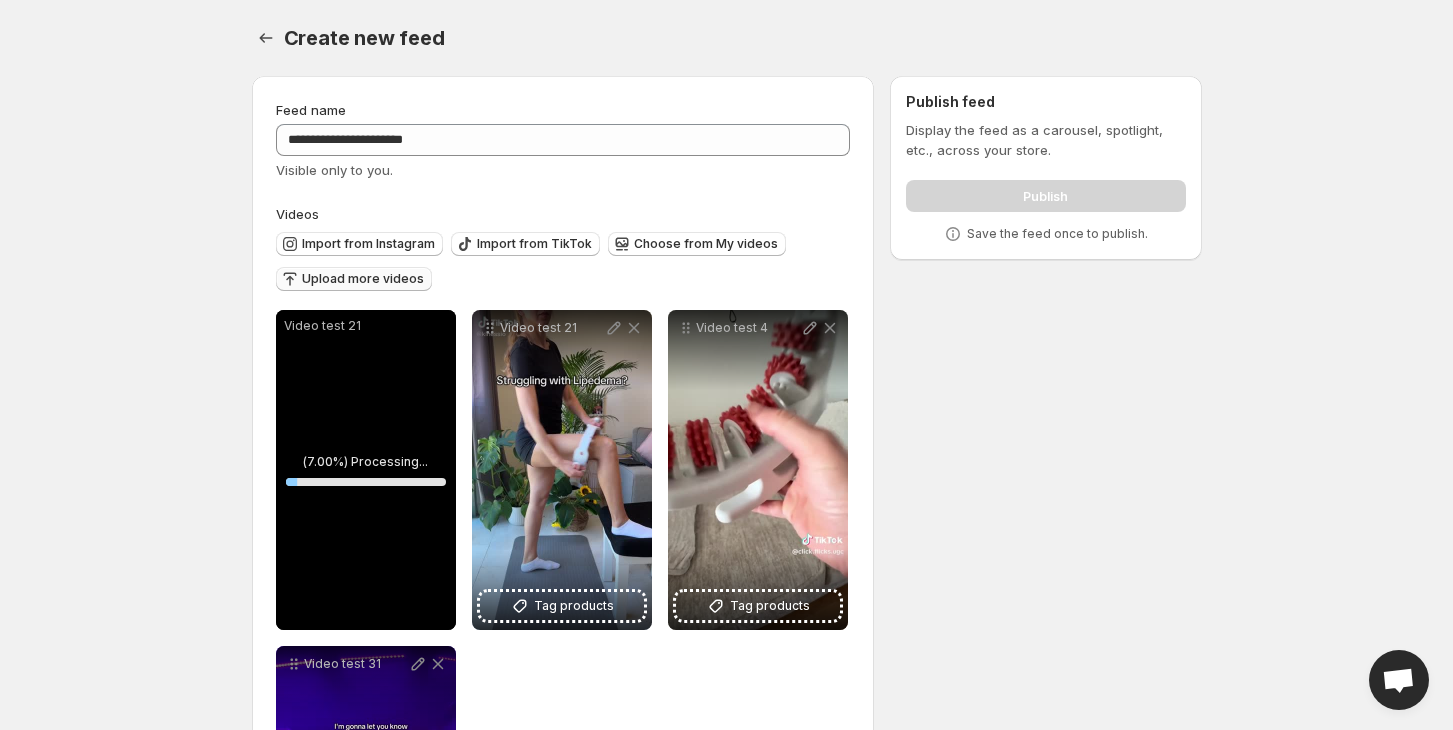 click on "Upload more videos" at bounding box center (363, 279) 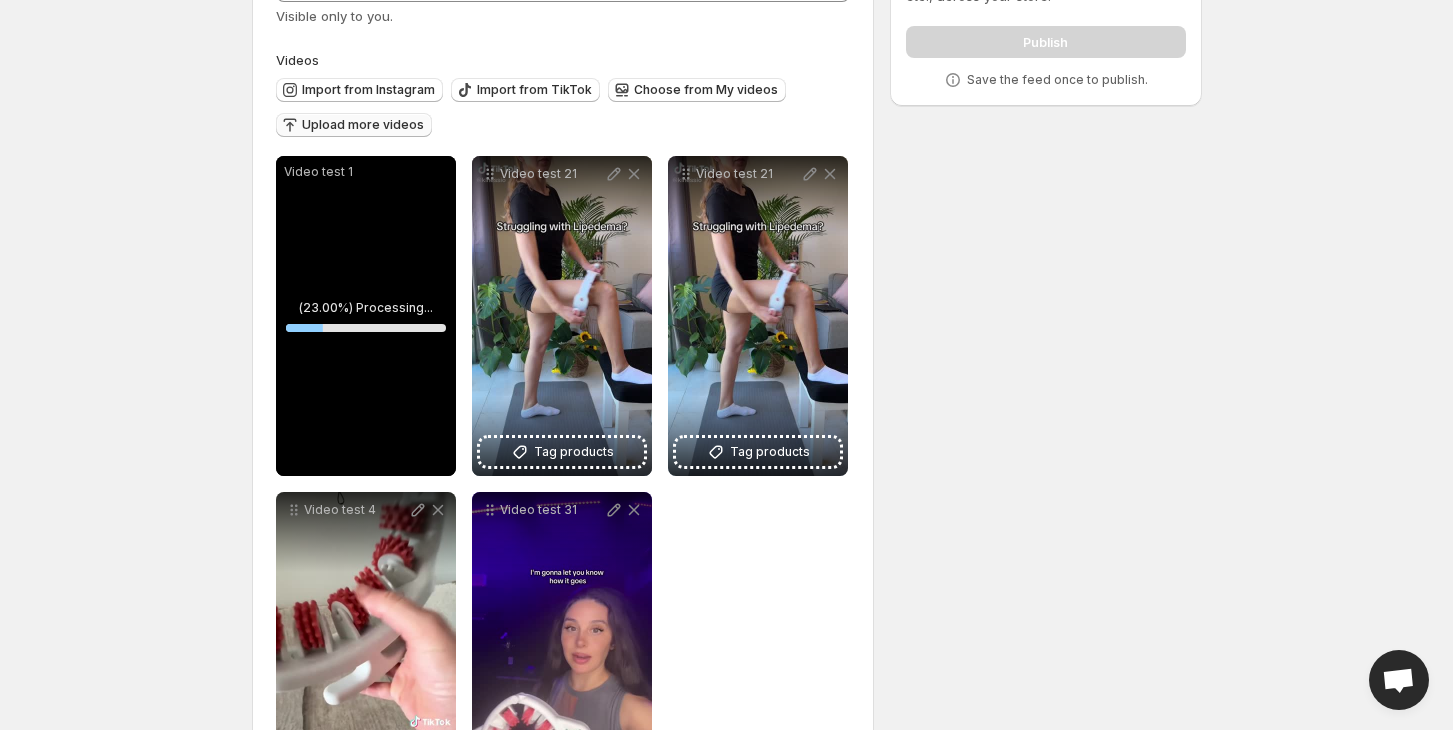 scroll, scrollTop: 0, scrollLeft: 0, axis: both 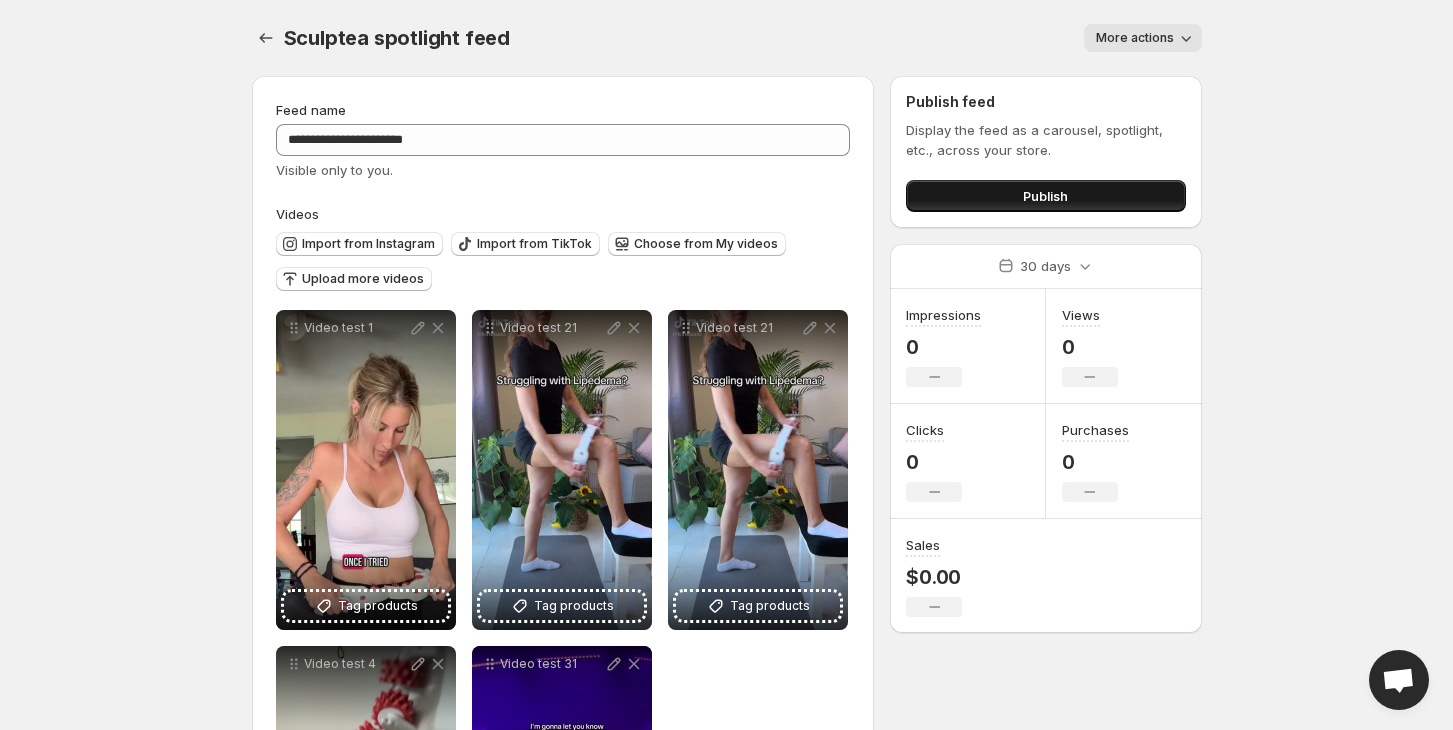 click on "Publish" at bounding box center [1045, 196] 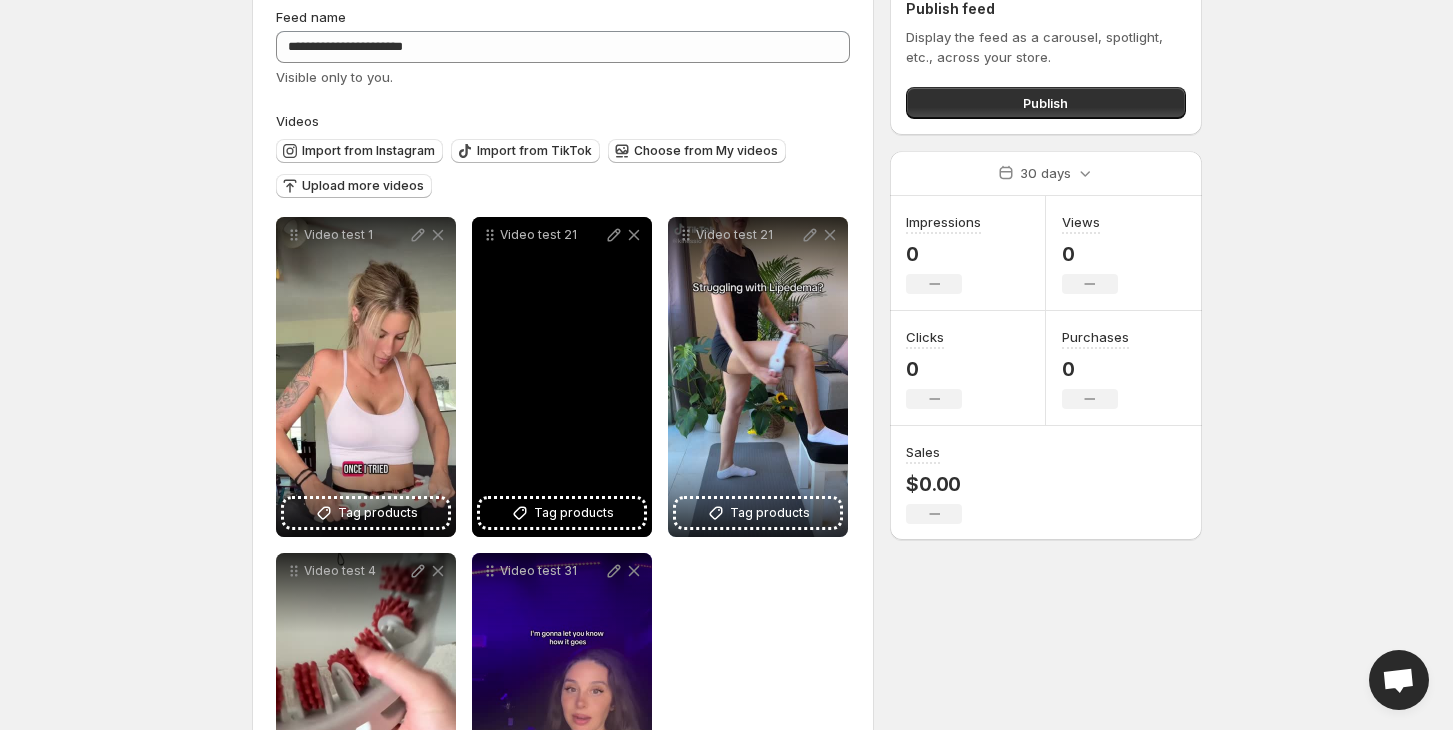 scroll, scrollTop: 133, scrollLeft: 0, axis: vertical 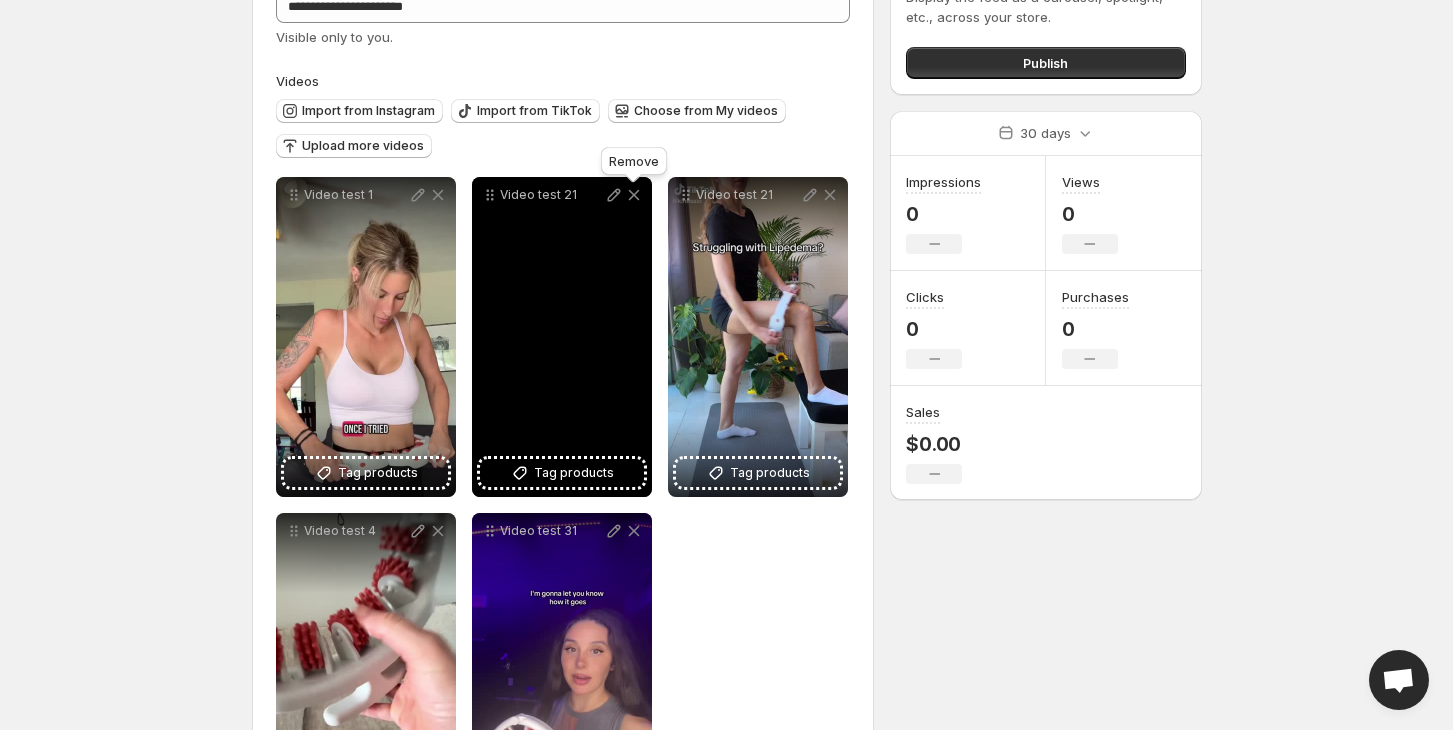 click 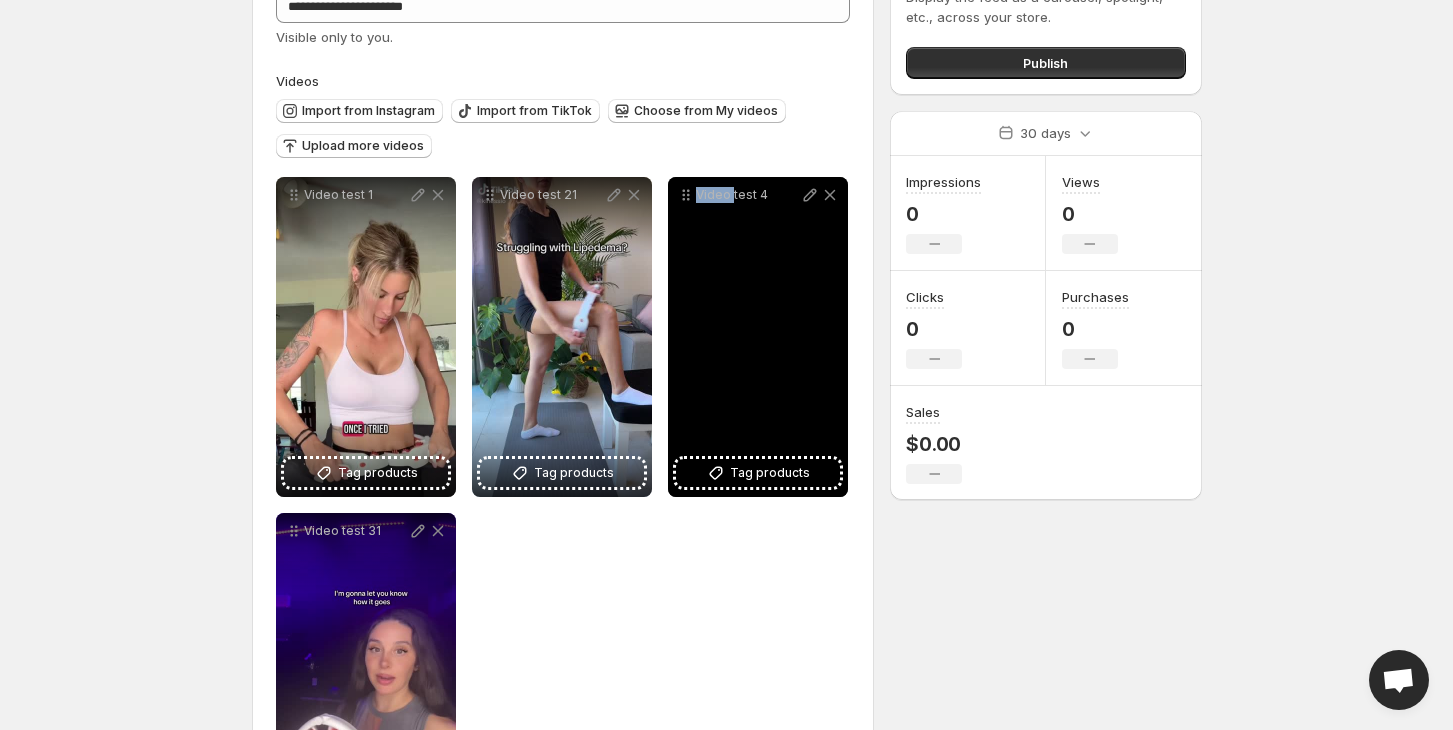 drag, startPoint x: 710, startPoint y: 325, endPoint x: 678, endPoint y: 378, distance: 61.91123 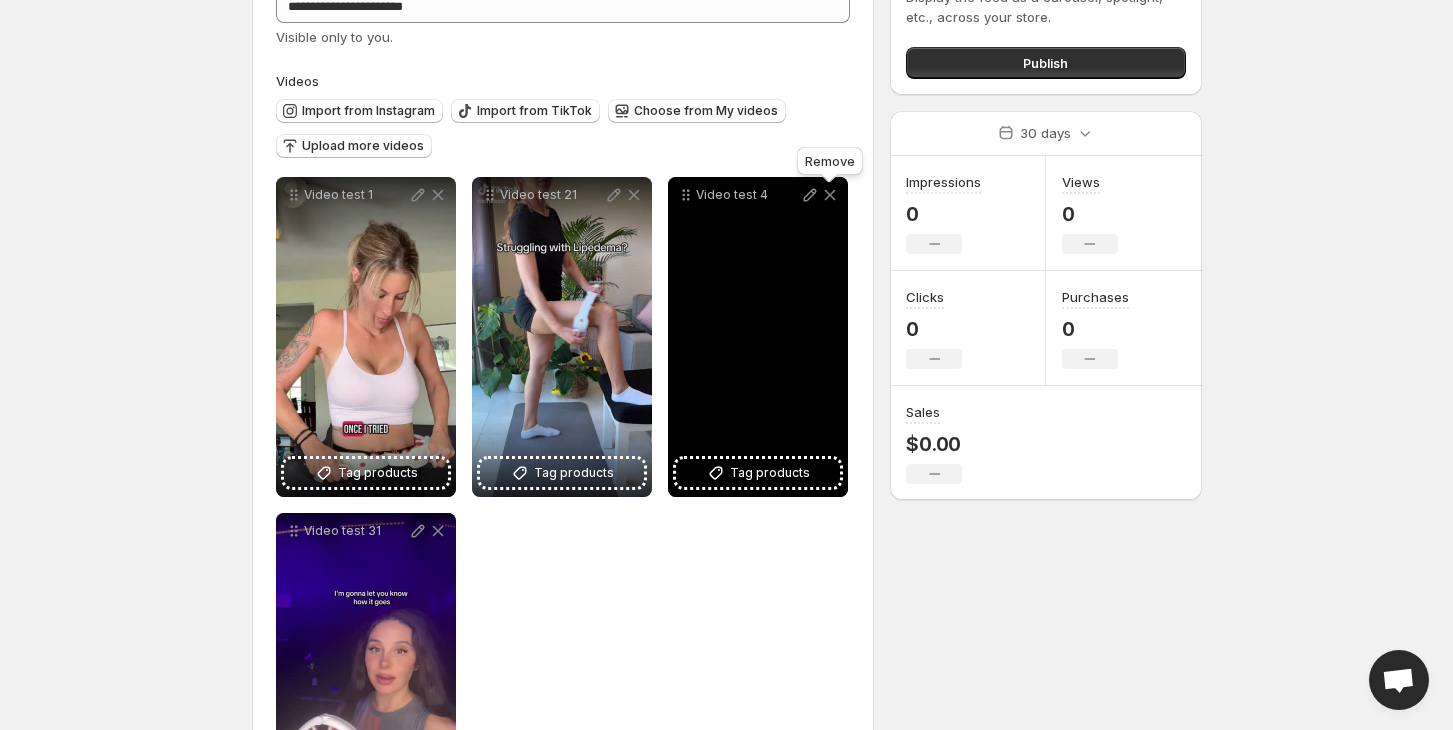 click 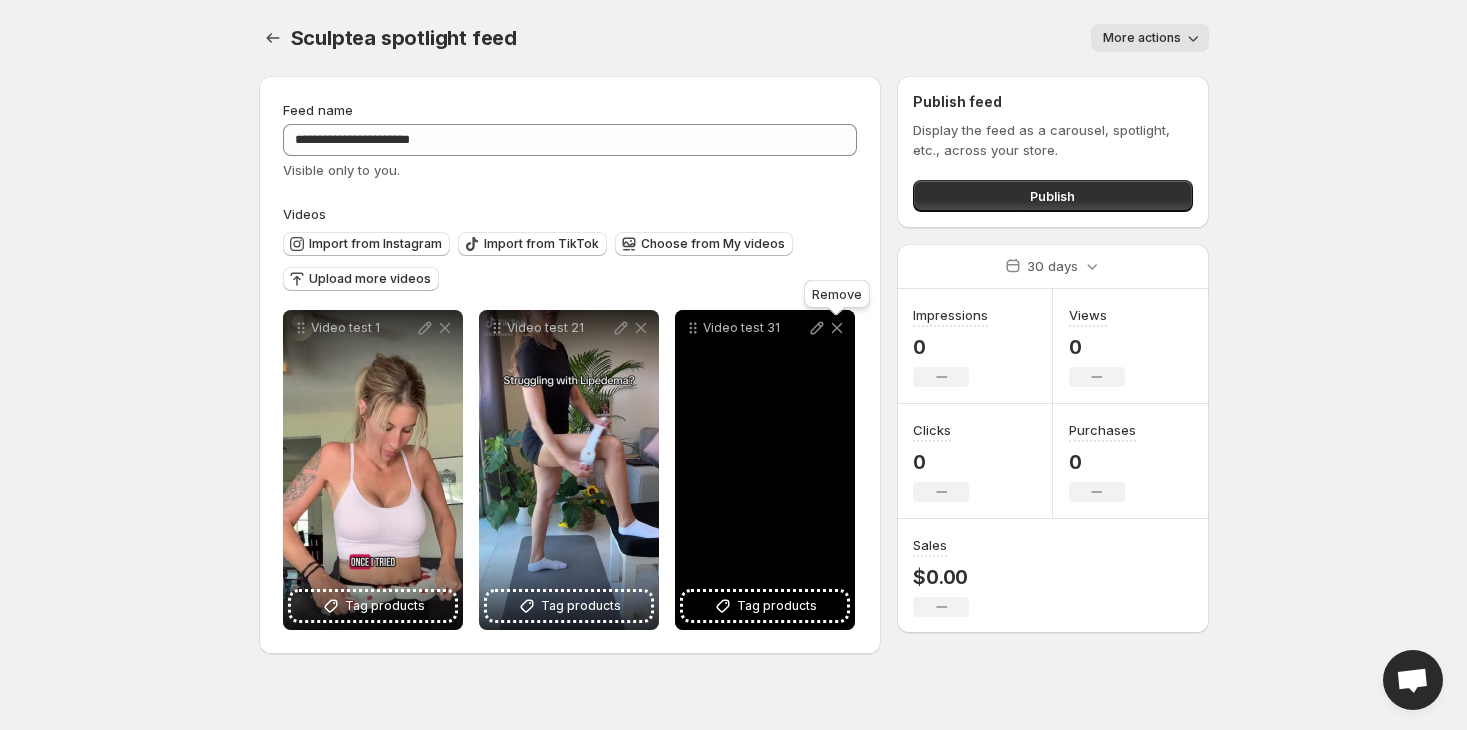 click 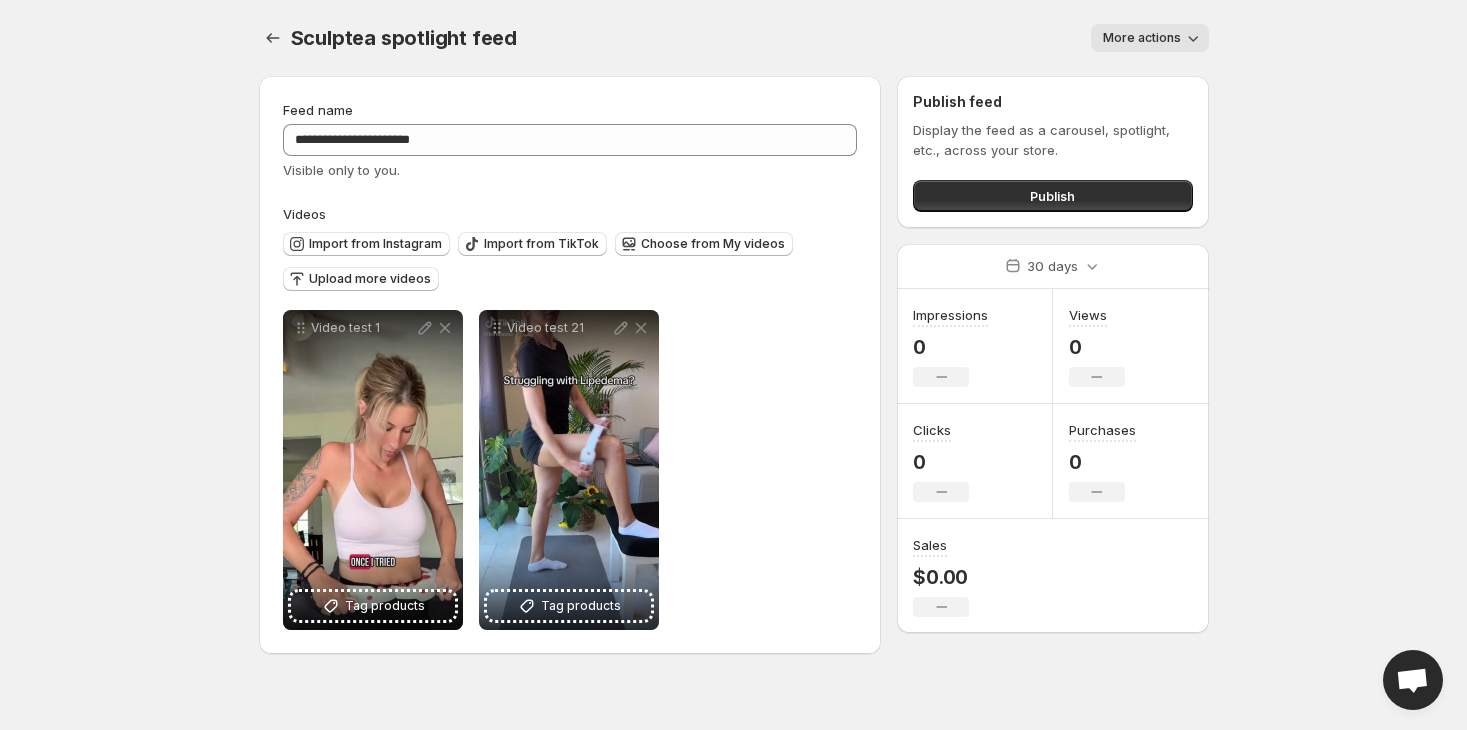 click on "Upload more videos" at bounding box center (361, 280) 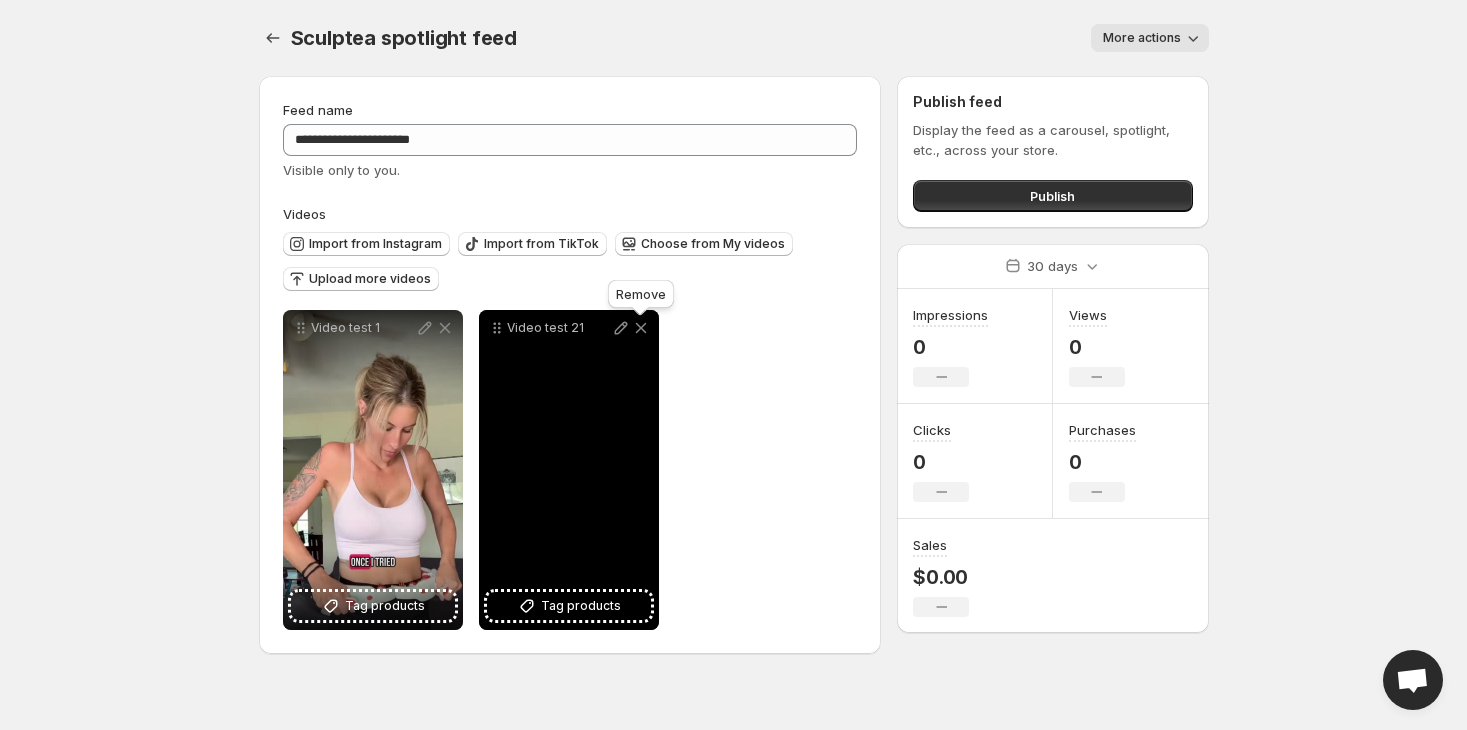 click 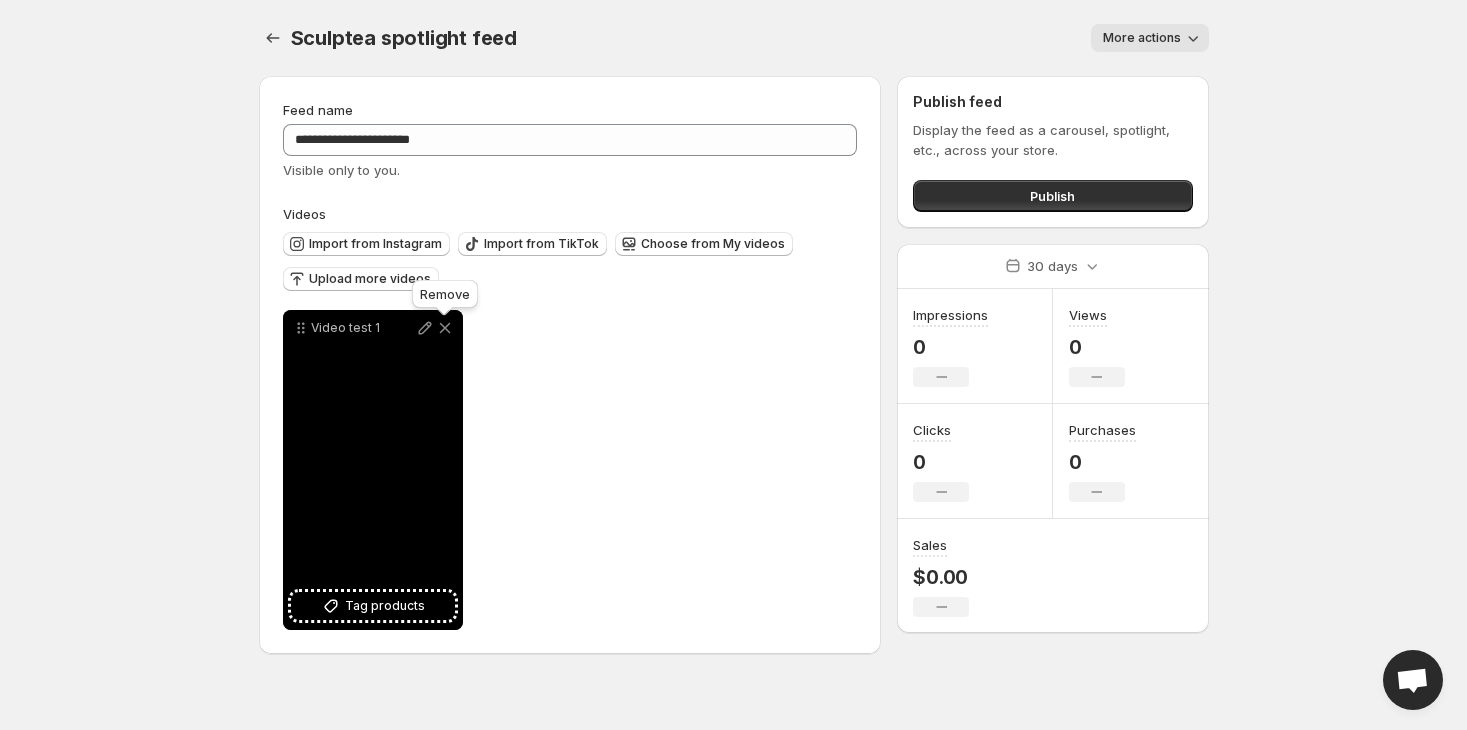 click 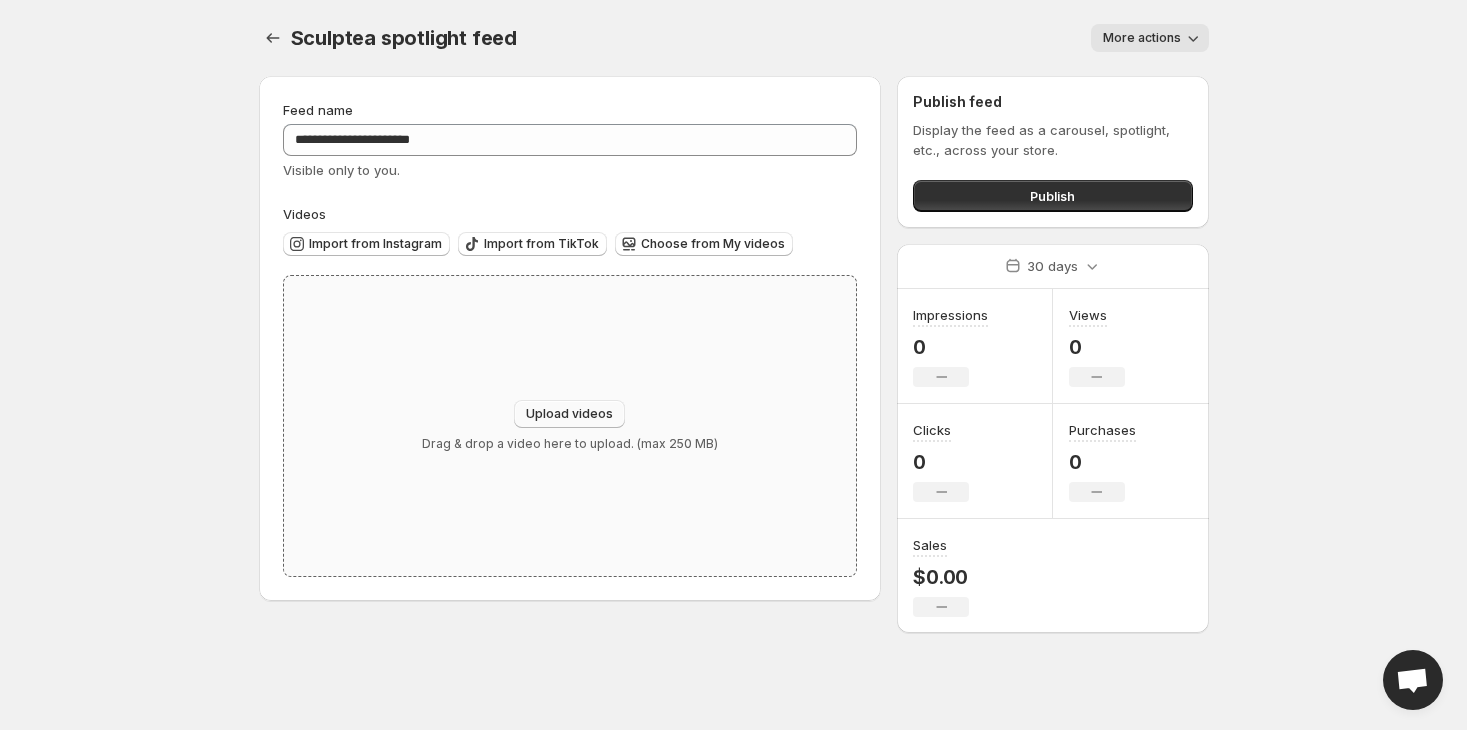 click on "Upload videos" at bounding box center [569, 414] 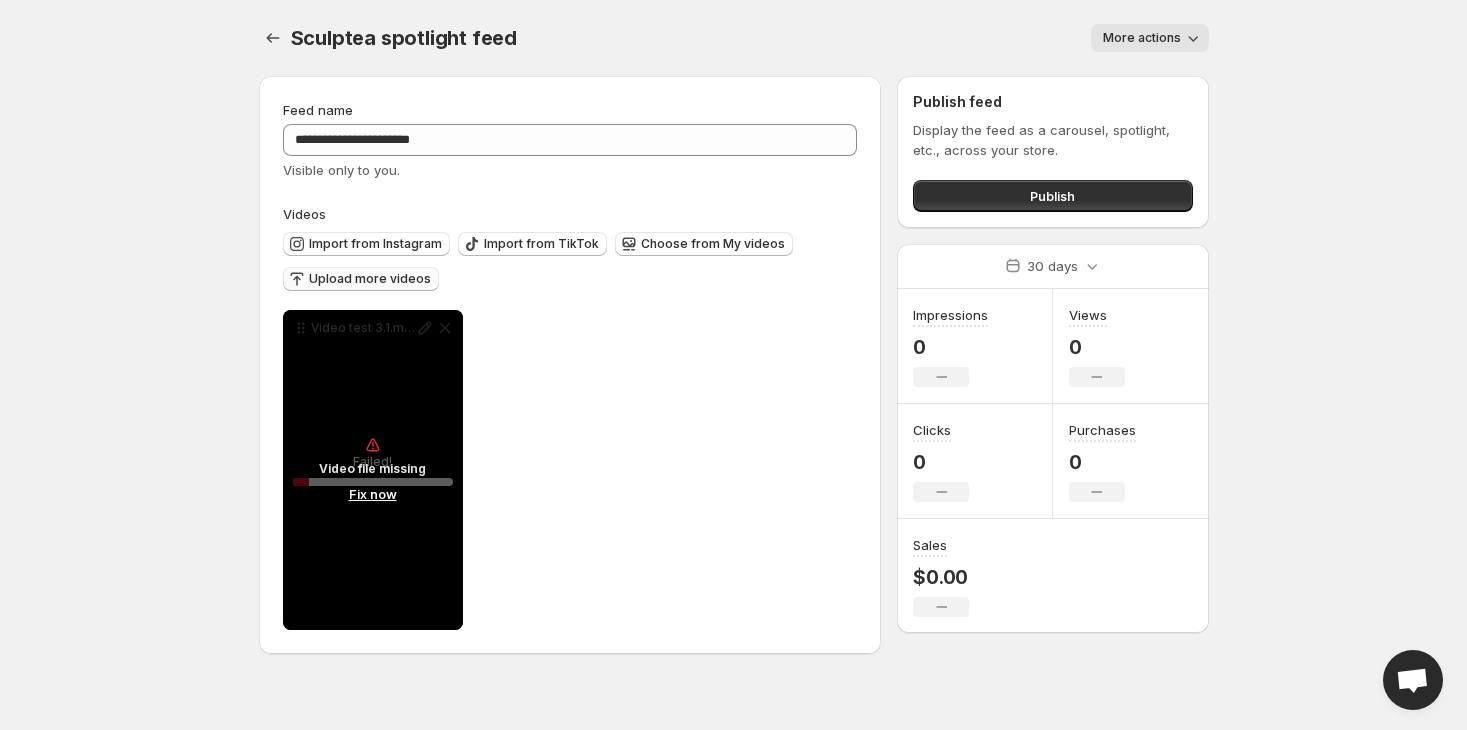 click on "Upload more videos" at bounding box center (370, 279) 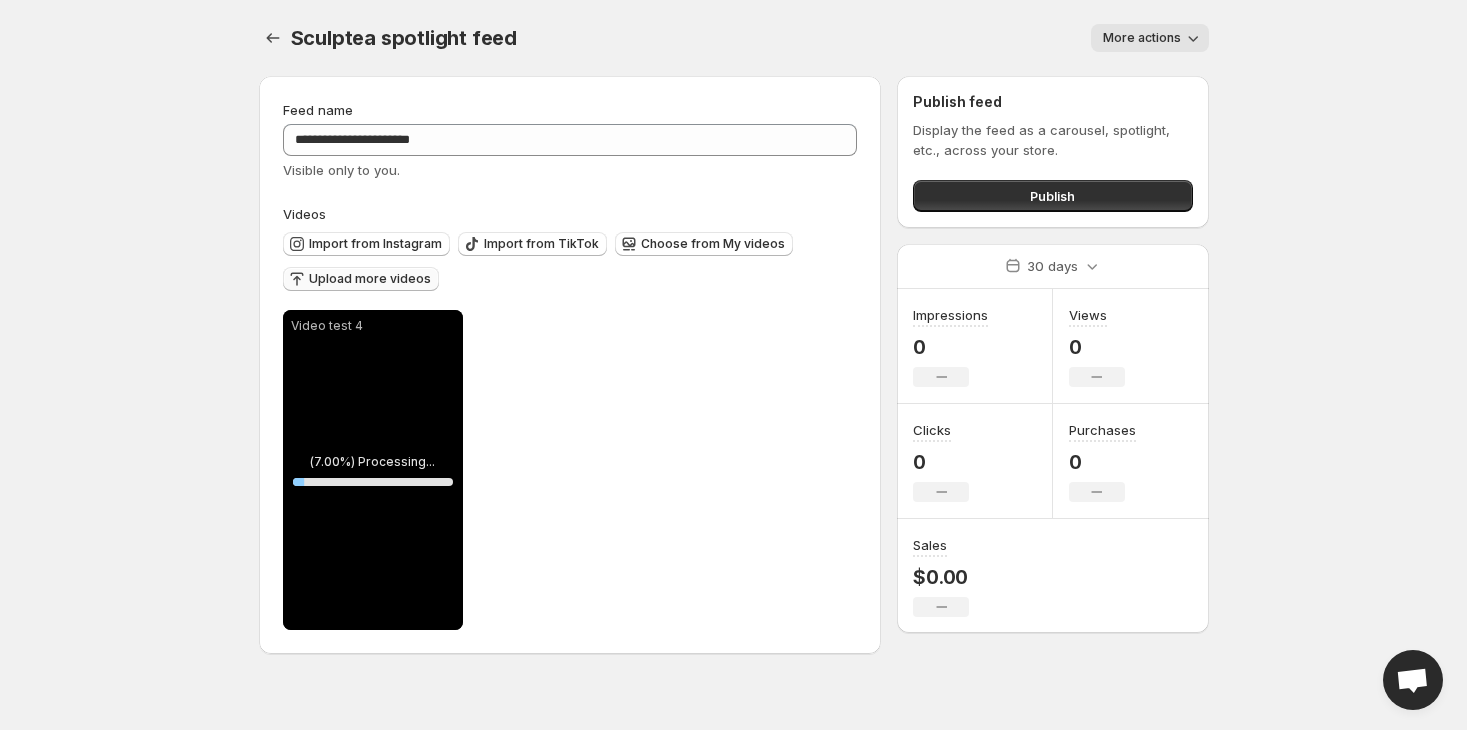 click on "Upload more videos" at bounding box center (370, 279) 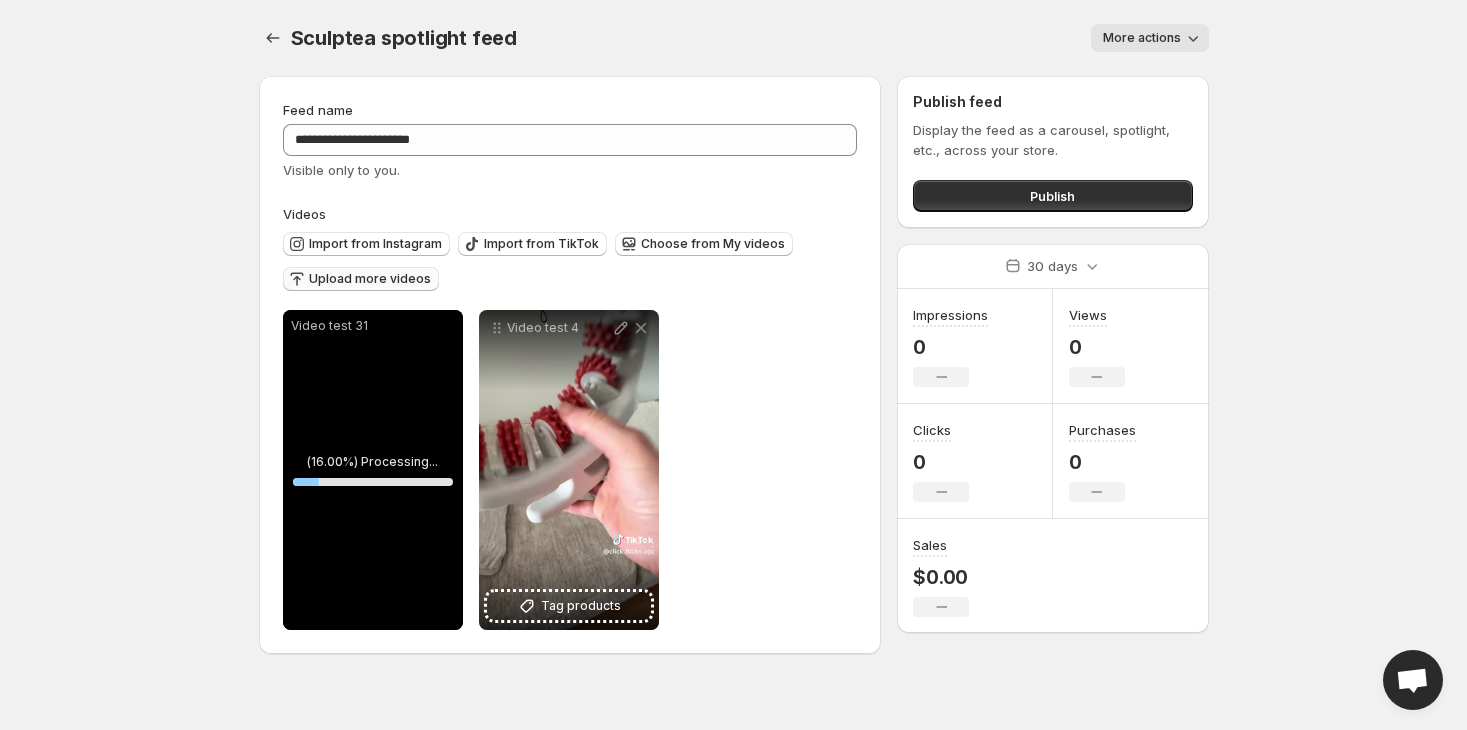 click on "Upload more videos" at bounding box center [370, 279] 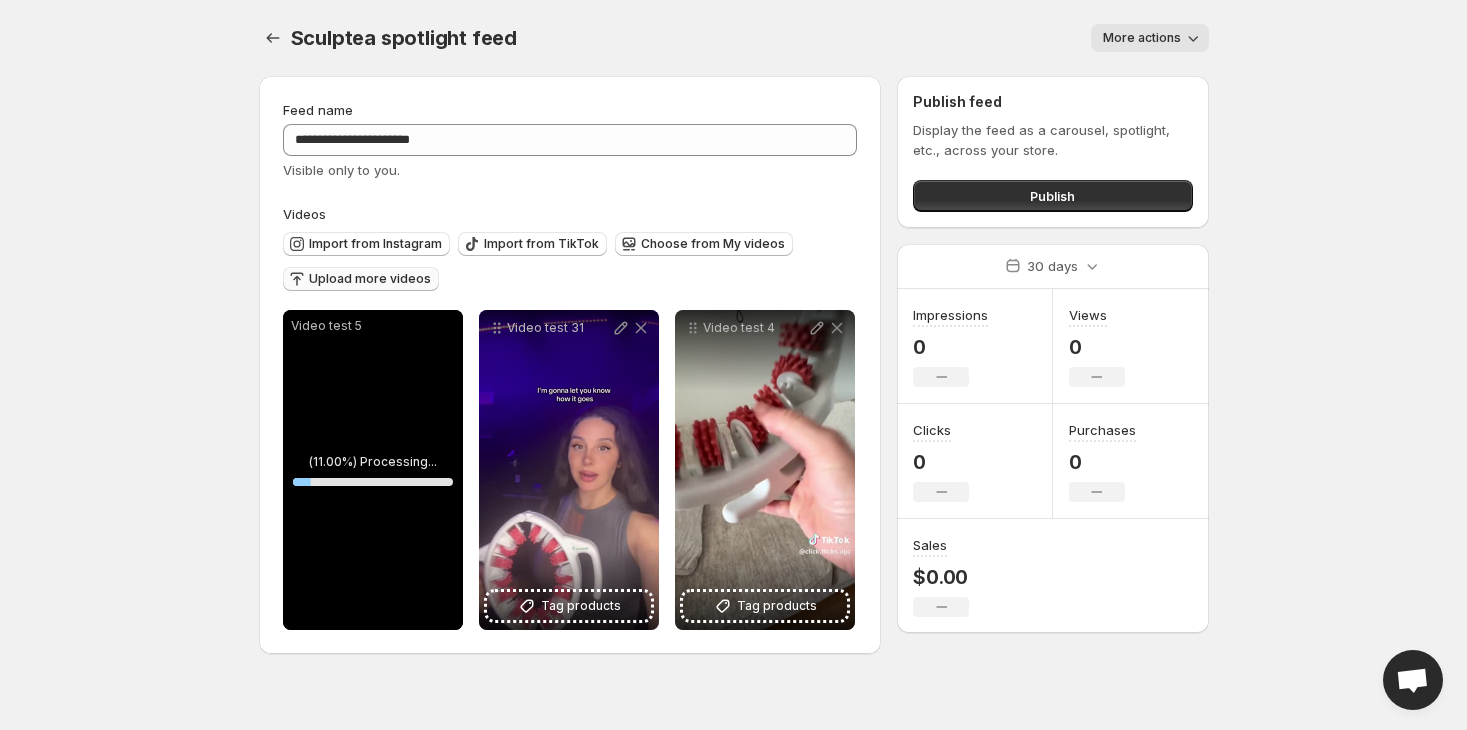 click on "Upload more videos" at bounding box center (370, 279) 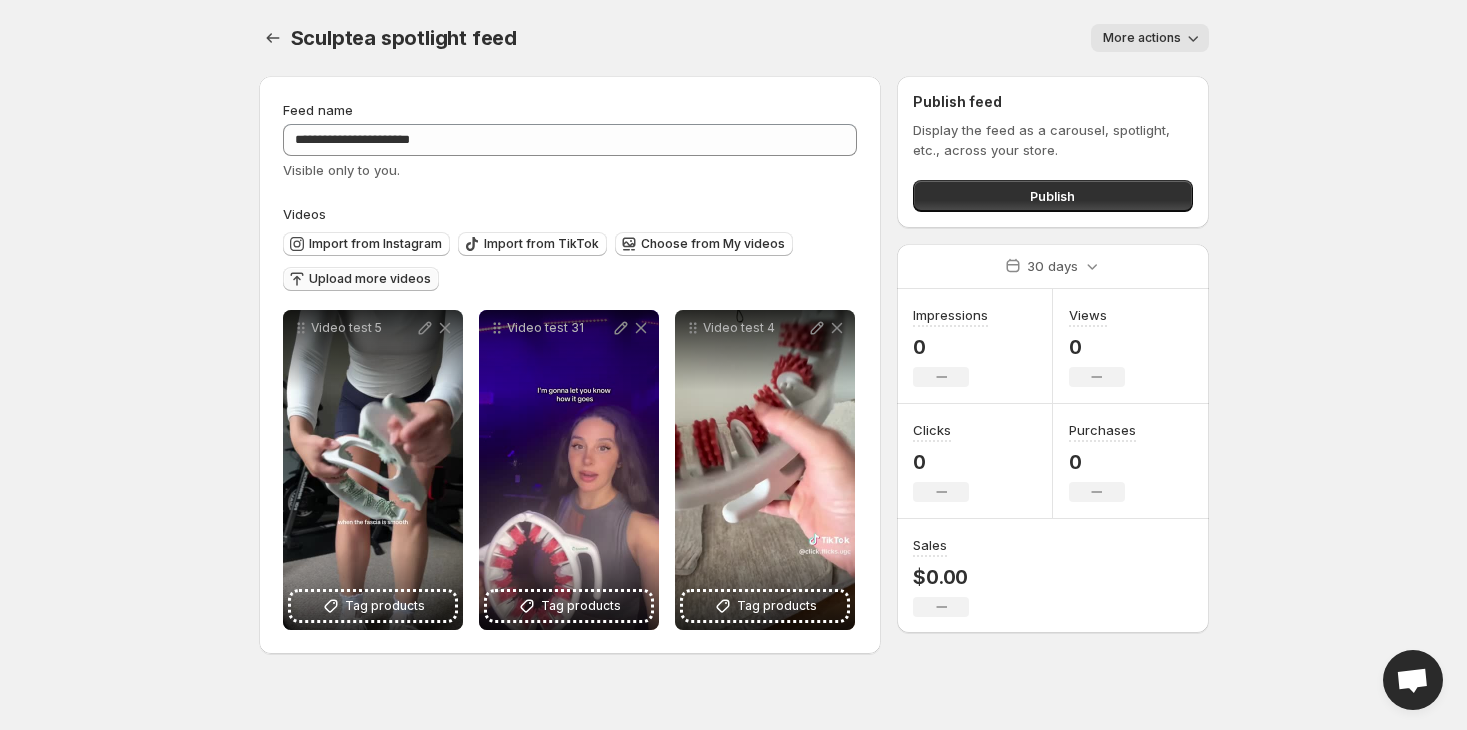 click on "Upload more videos" at bounding box center [370, 279] 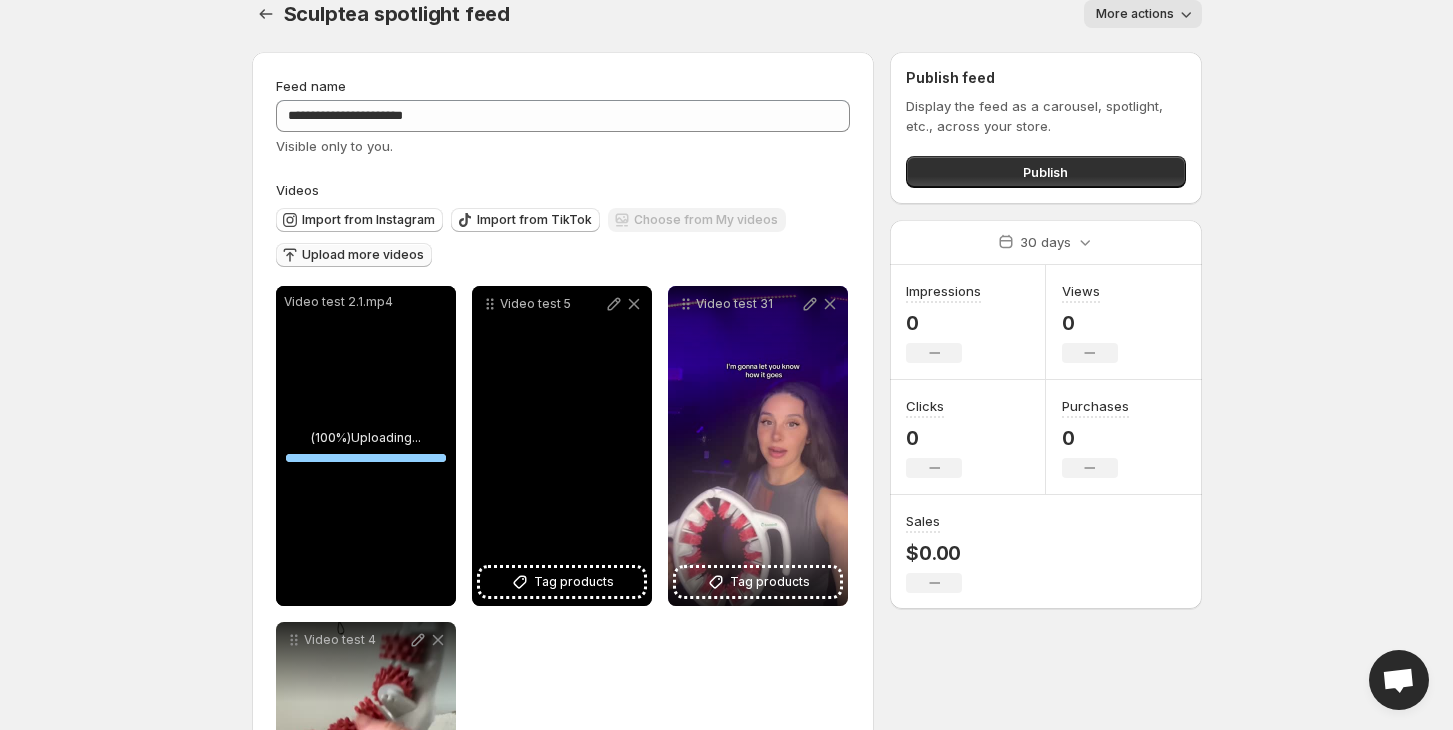 scroll, scrollTop: 0, scrollLeft: 0, axis: both 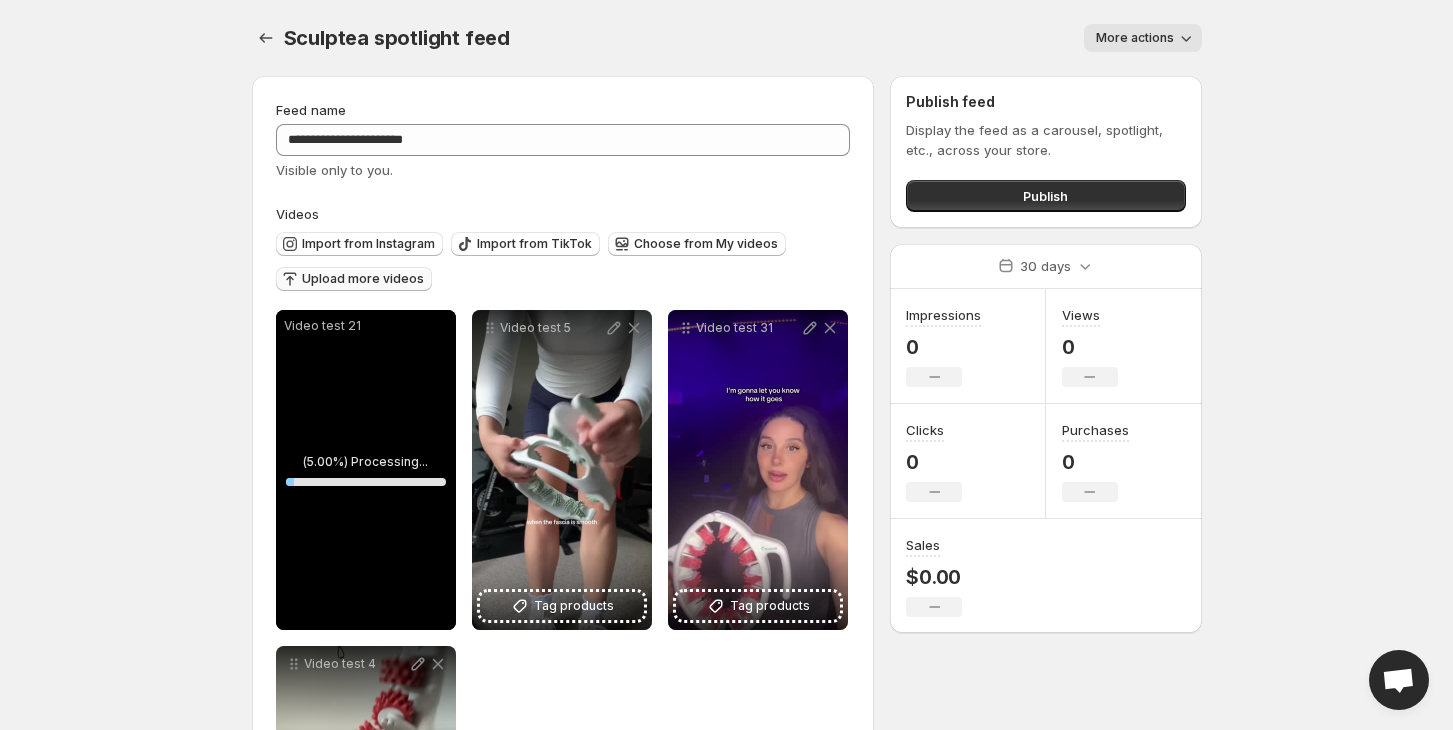 click on "Upload more videos" at bounding box center [363, 279] 